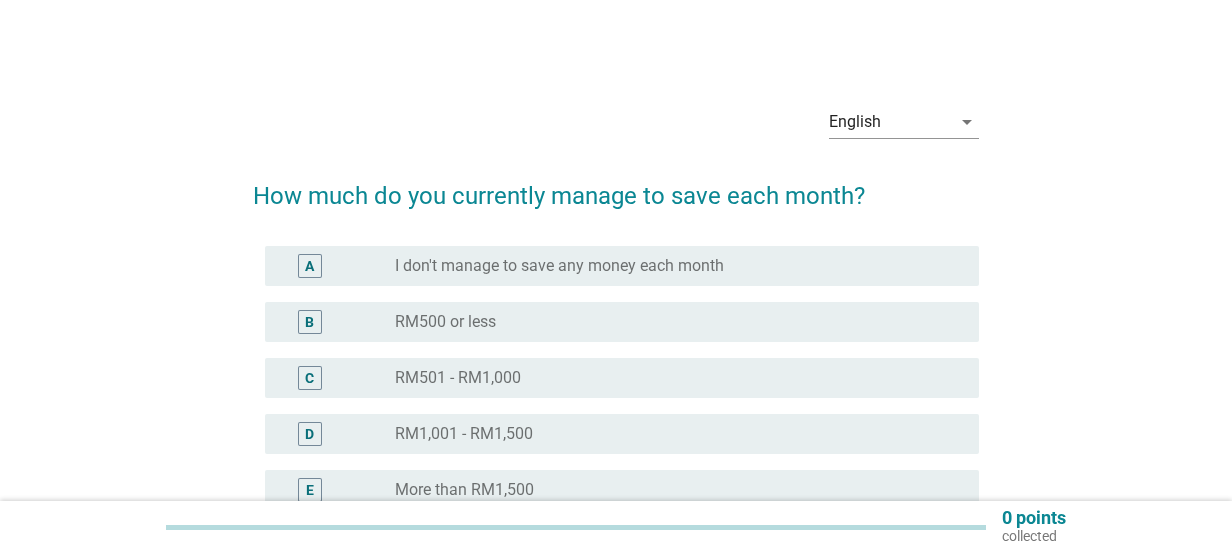scroll, scrollTop: 0, scrollLeft: 0, axis: both 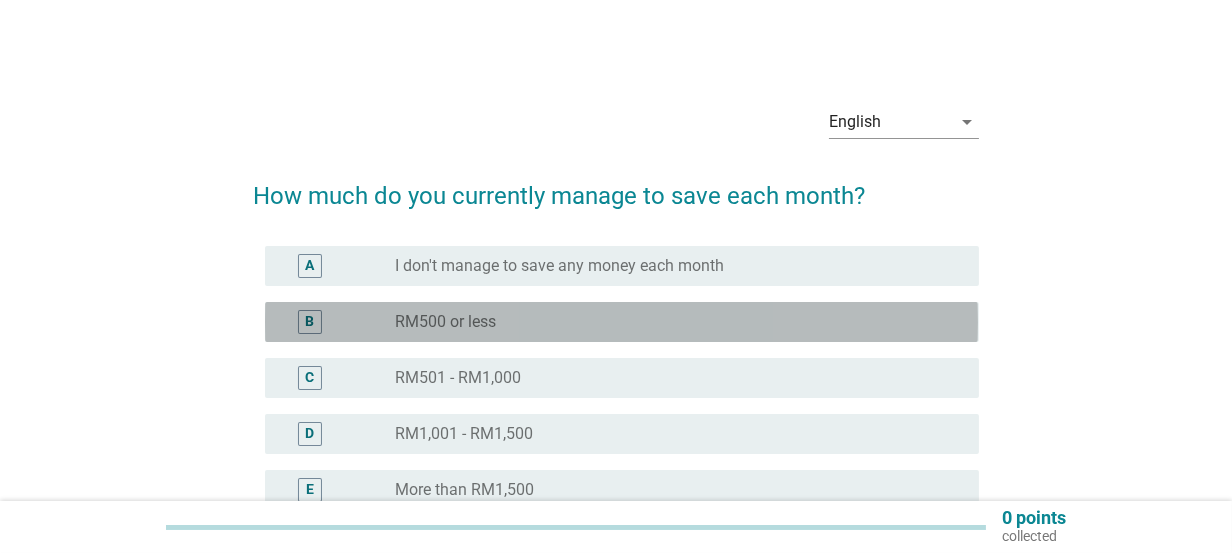 click on "B     radio_button_unchecked RM500 or less" at bounding box center [621, 322] 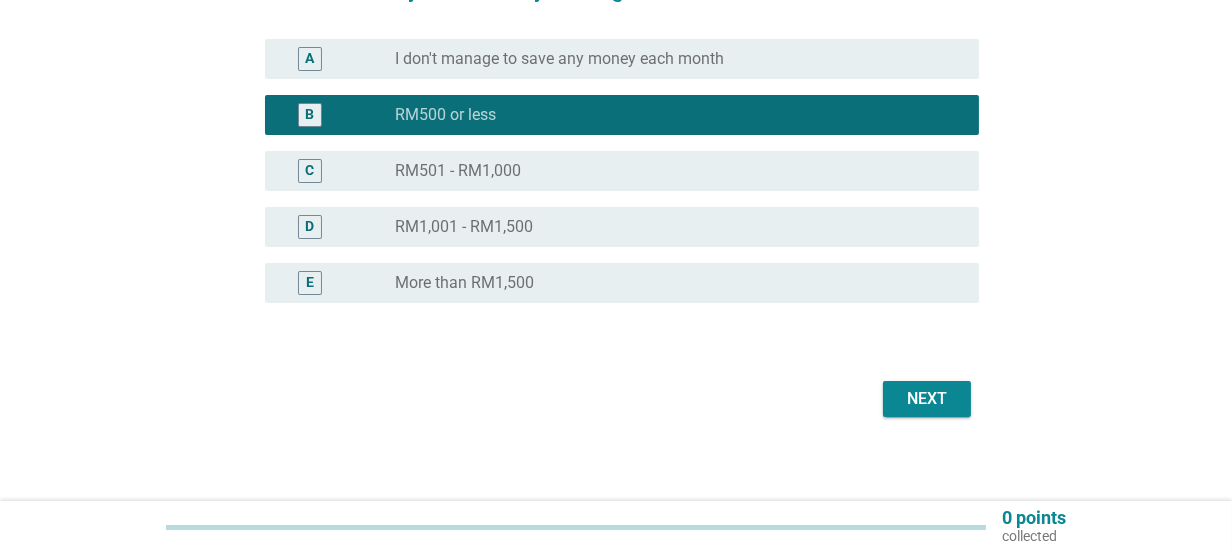 scroll, scrollTop: 218, scrollLeft: 0, axis: vertical 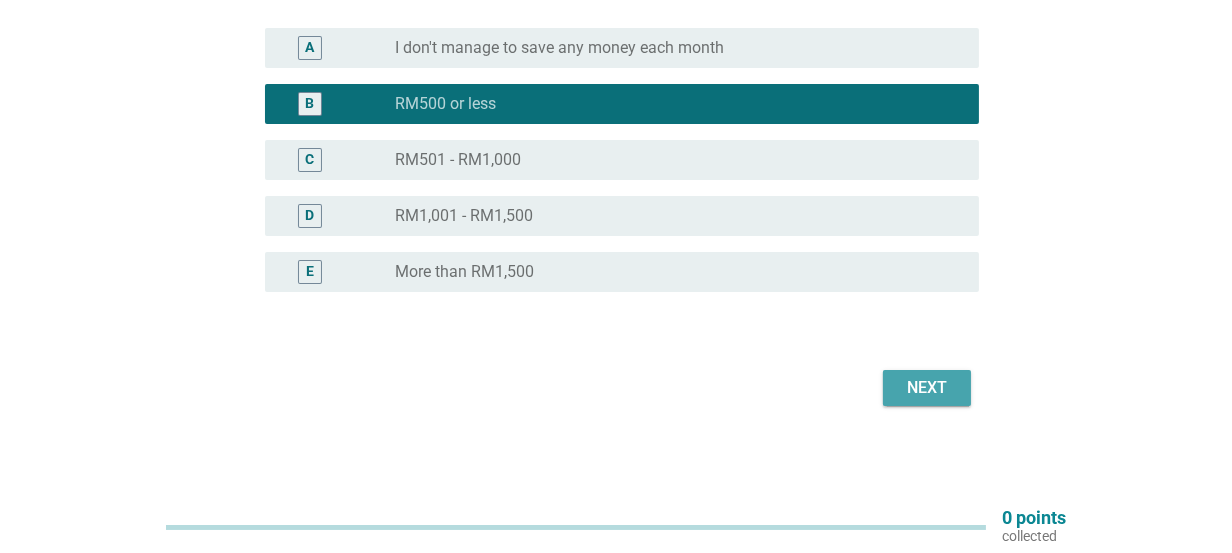 click on "Next" at bounding box center (927, 388) 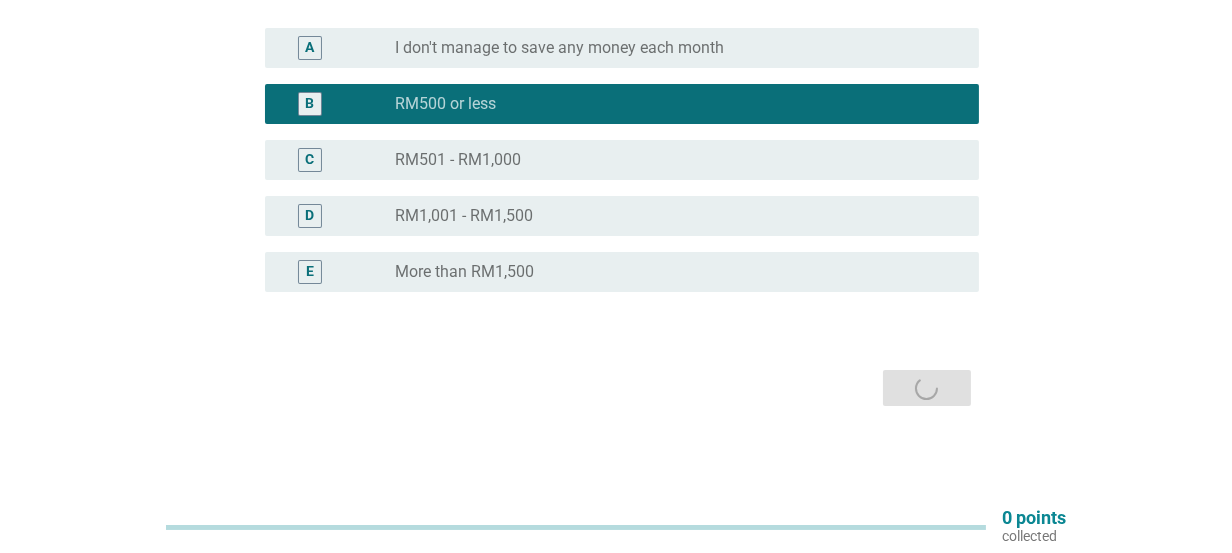 scroll, scrollTop: 0, scrollLeft: 0, axis: both 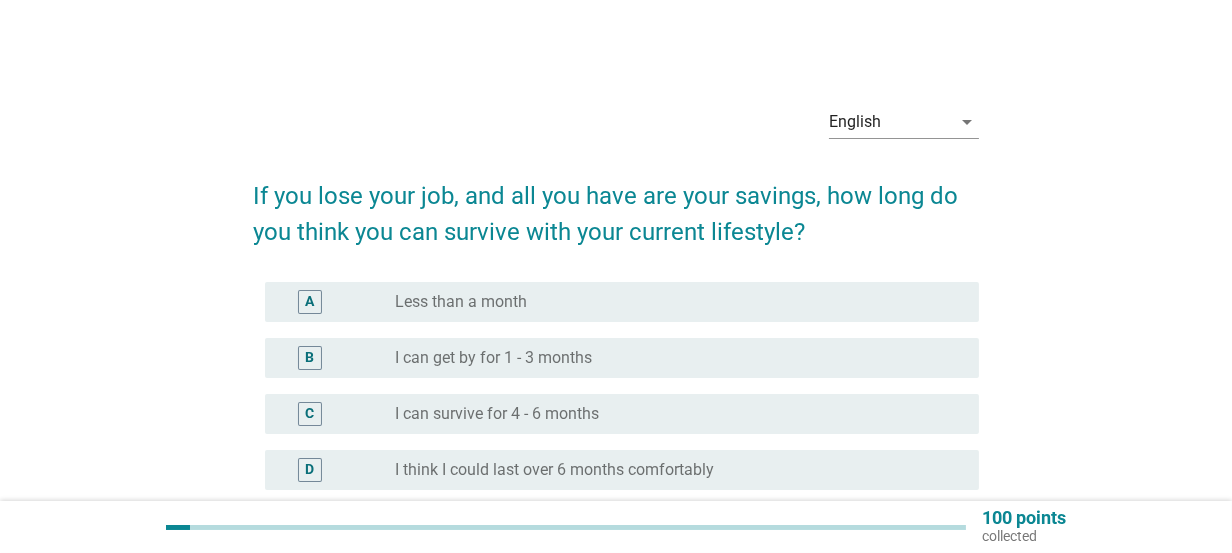 click on "radio_button_unchecked I think I could last over 6 months comfortably" at bounding box center [679, 470] 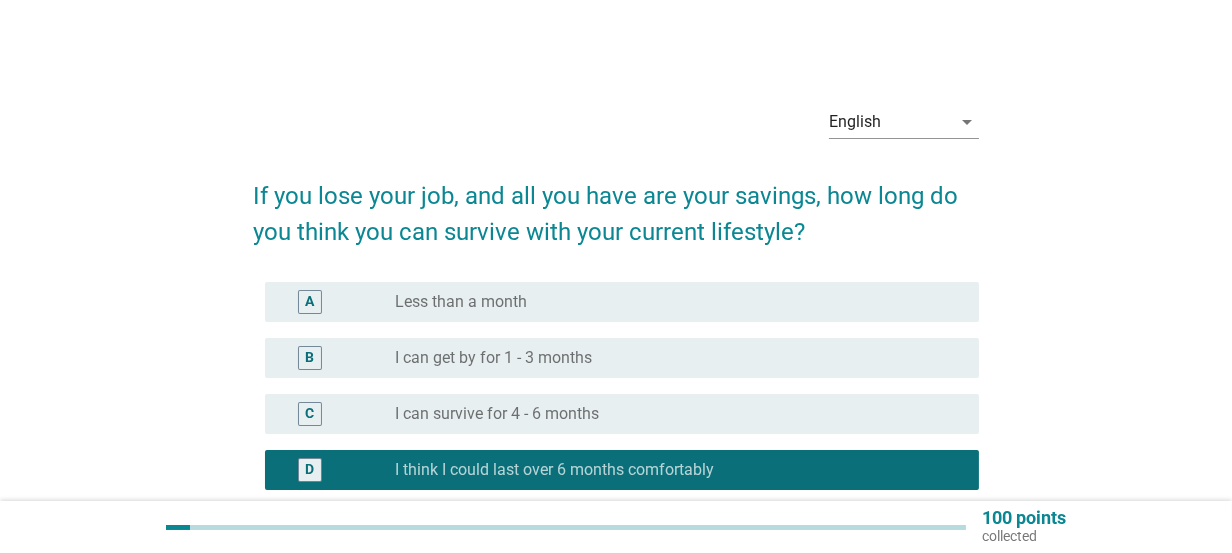 scroll, scrollTop: 199, scrollLeft: 0, axis: vertical 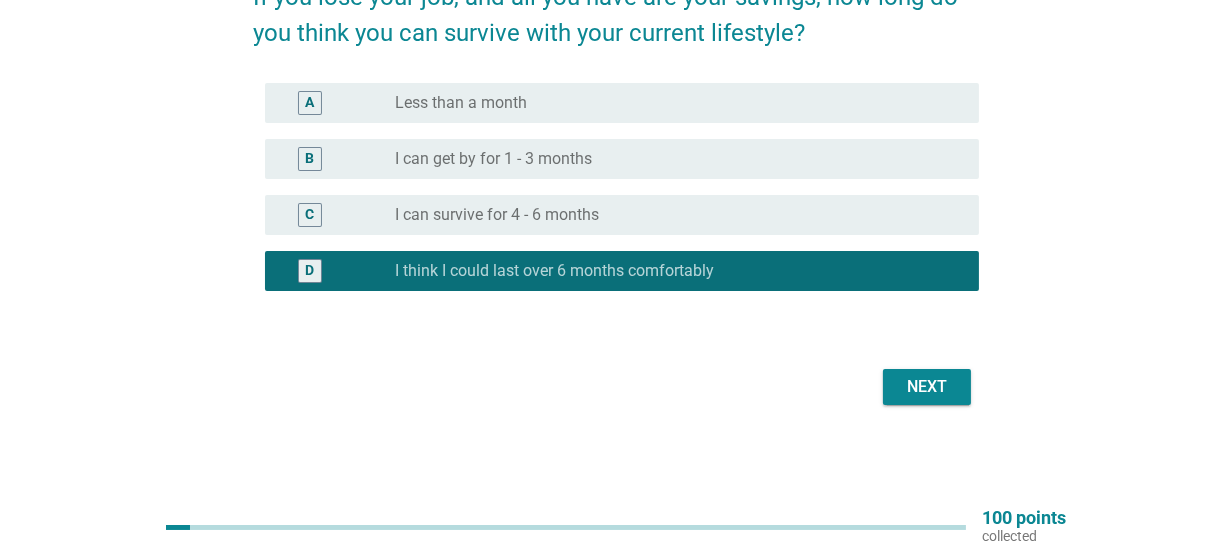 click on "Next" at bounding box center [927, 387] 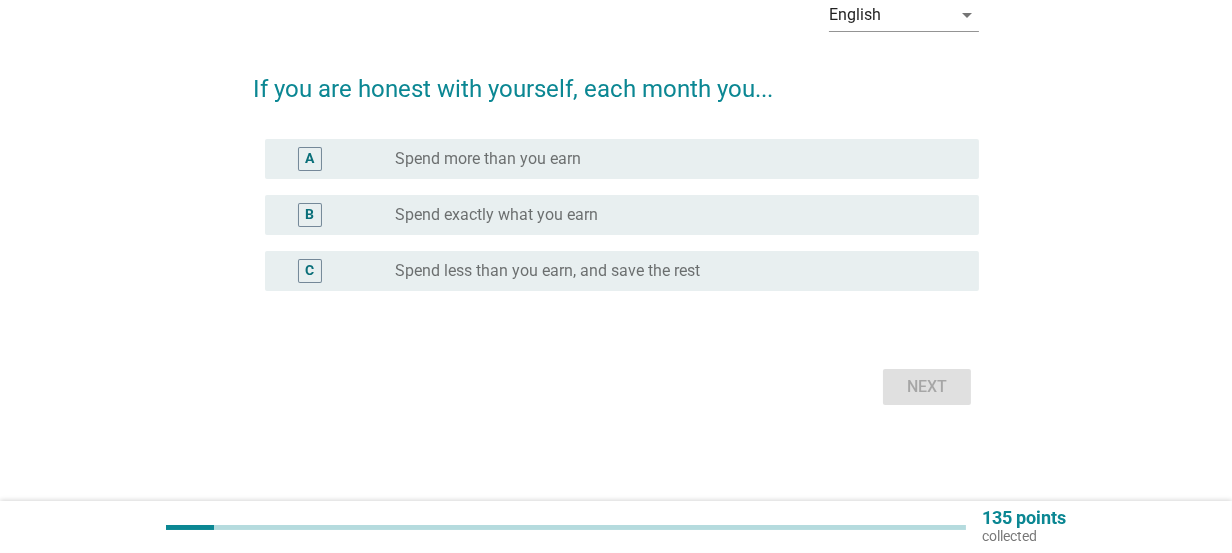 scroll, scrollTop: 0, scrollLeft: 0, axis: both 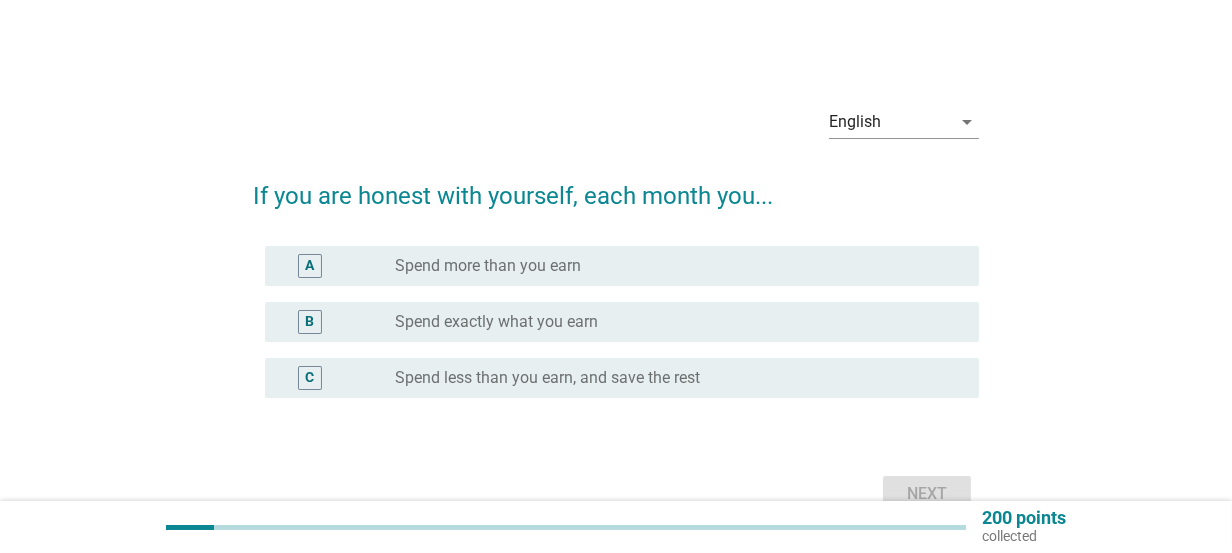 click on "Spend less than you earn, and save the rest" at bounding box center [547, 378] 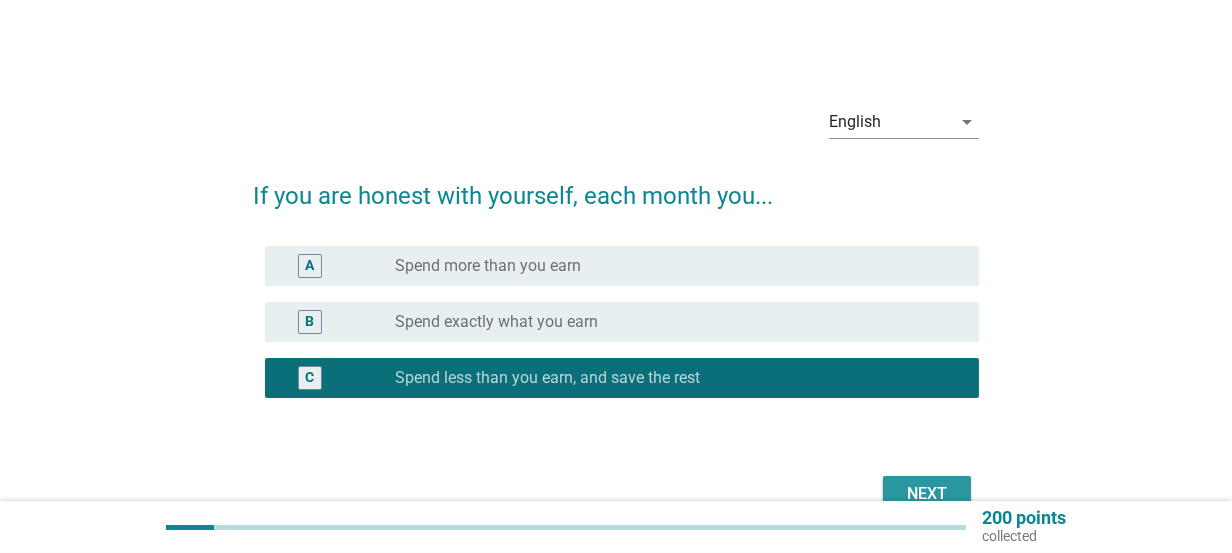 click on "Next" at bounding box center [927, 494] 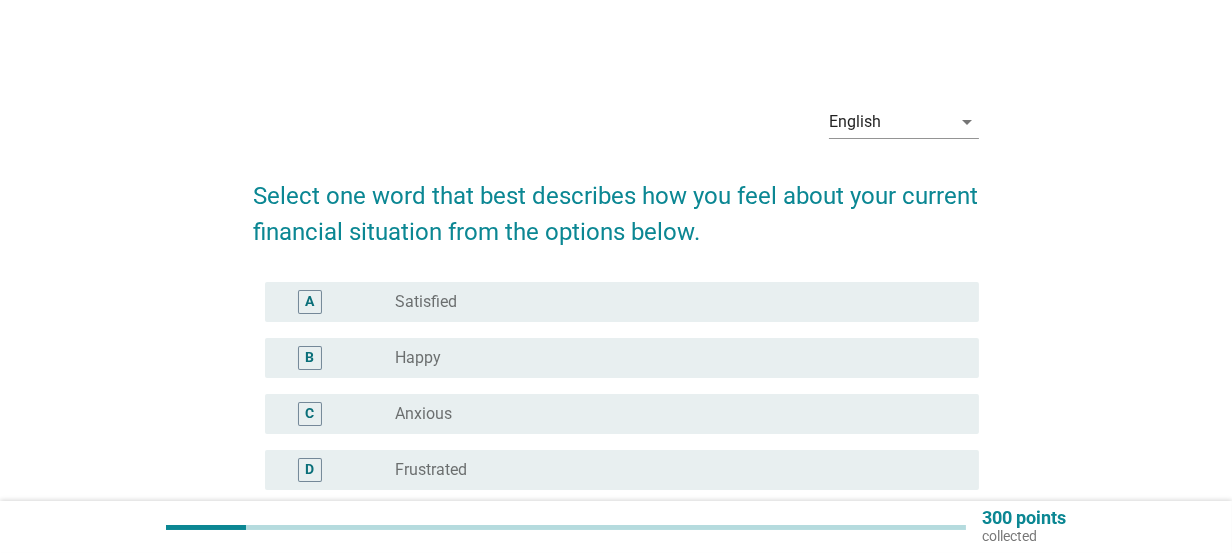 click on "radio_button_unchecked Anxious" at bounding box center (671, 414) 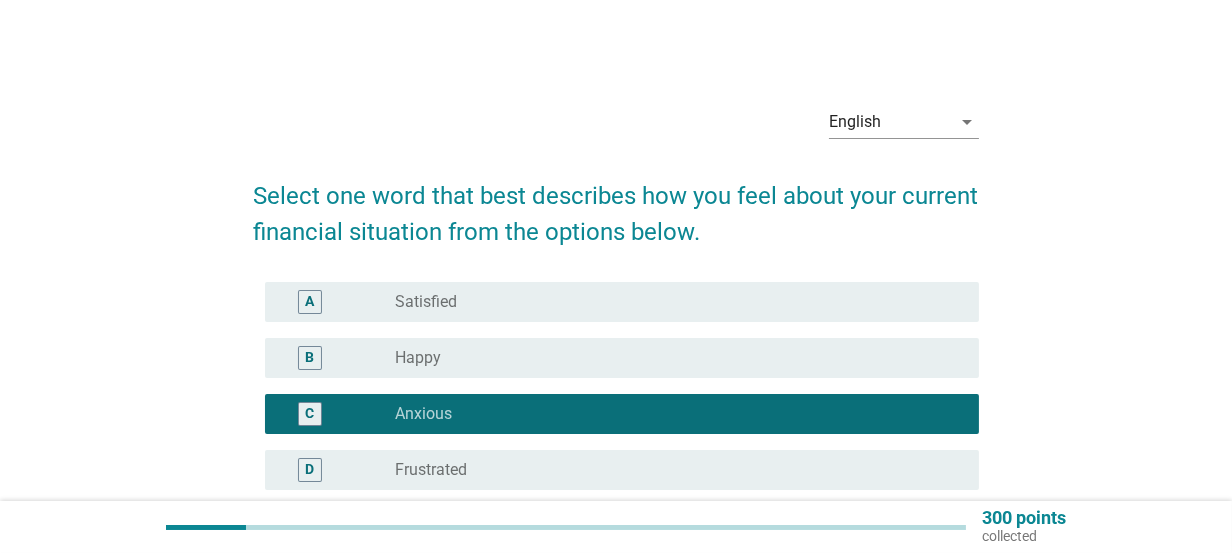 scroll, scrollTop: 311, scrollLeft: 0, axis: vertical 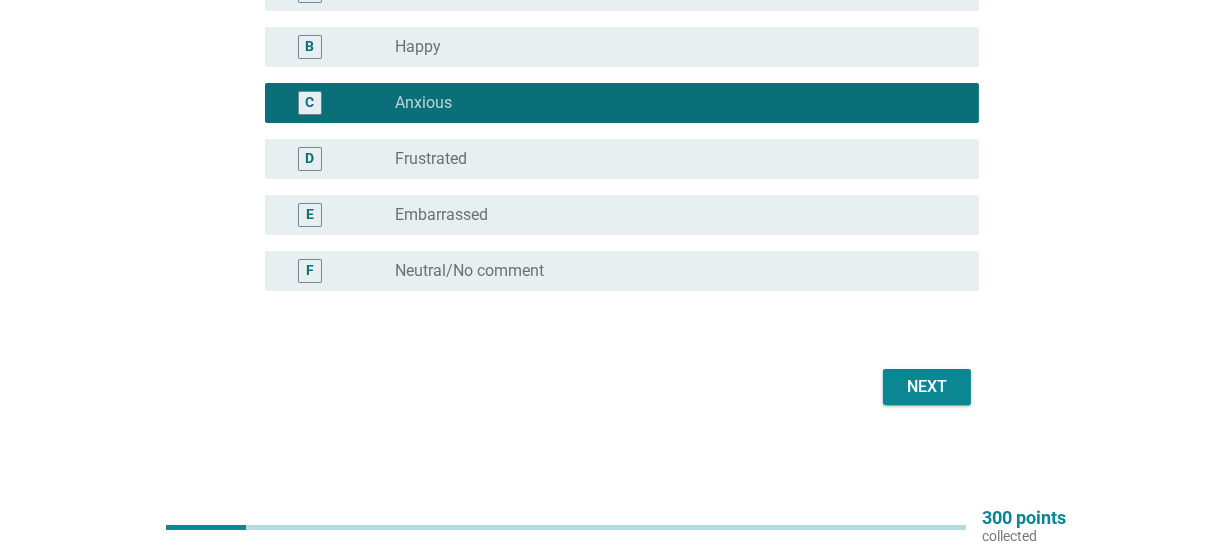 click on "Next" at bounding box center [927, 387] 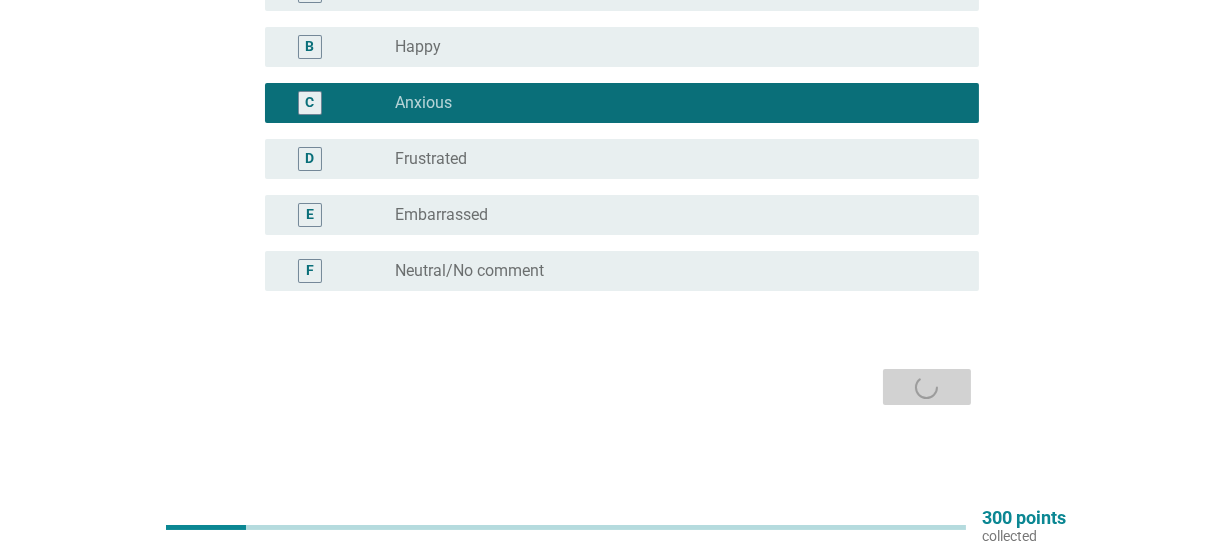 scroll, scrollTop: 0, scrollLeft: 0, axis: both 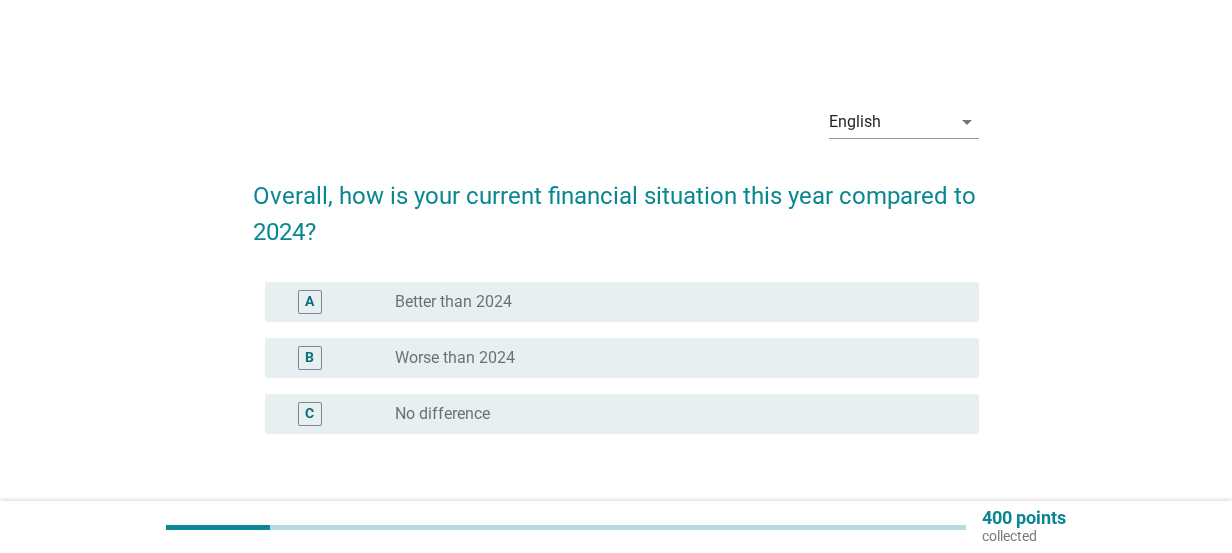 click on "radio_button_unchecked Worse than 2024" at bounding box center (671, 358) 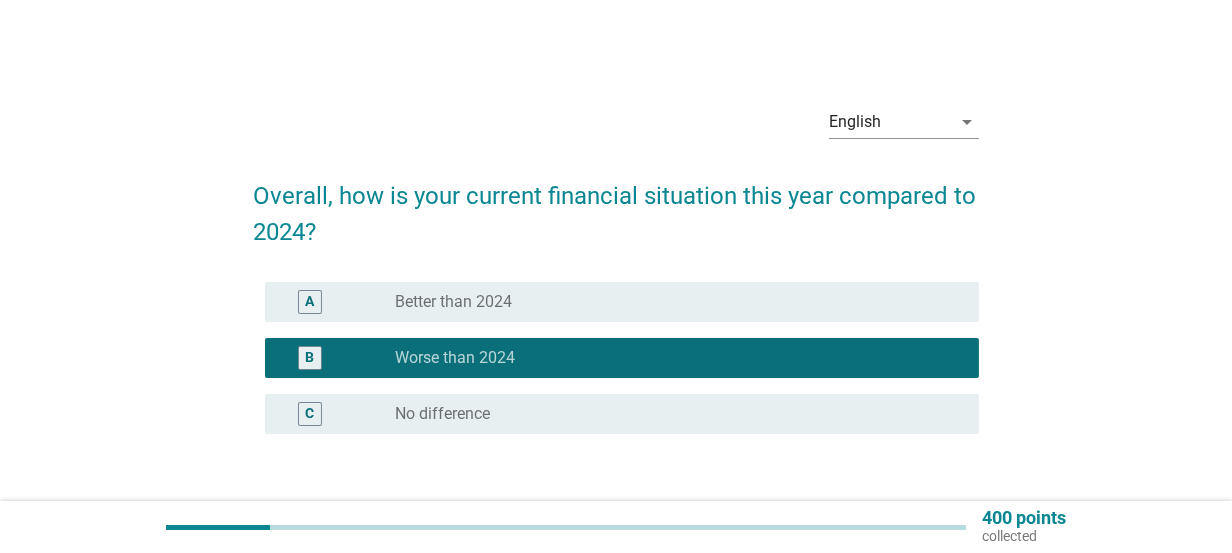 scroll, scrollTop: 143, scrollLeft: 0, axis: vertical 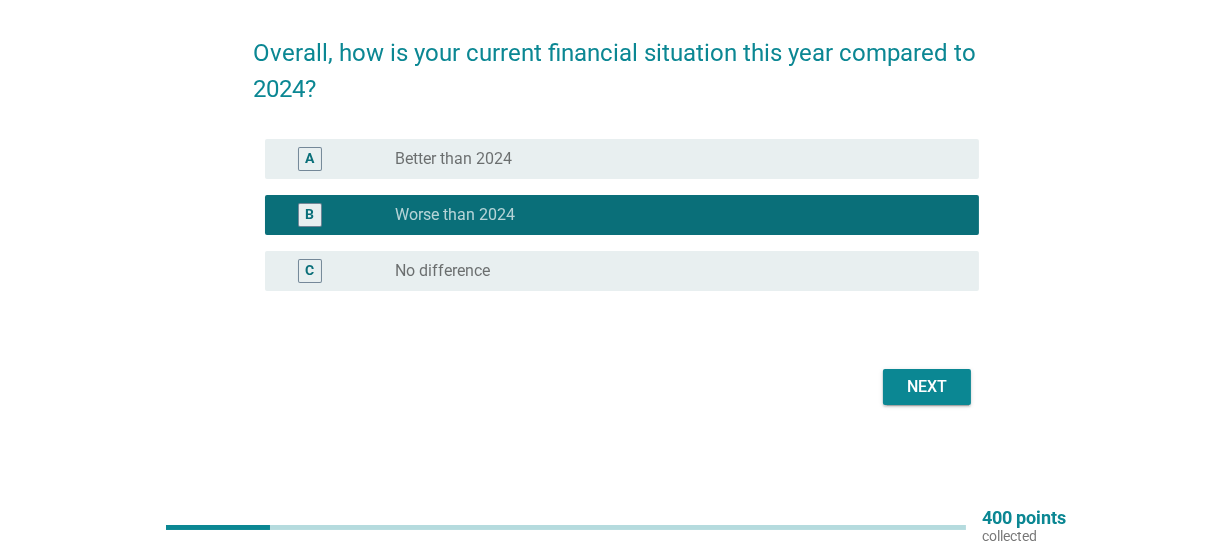 click on "Next" at bounding box center [927, 387] 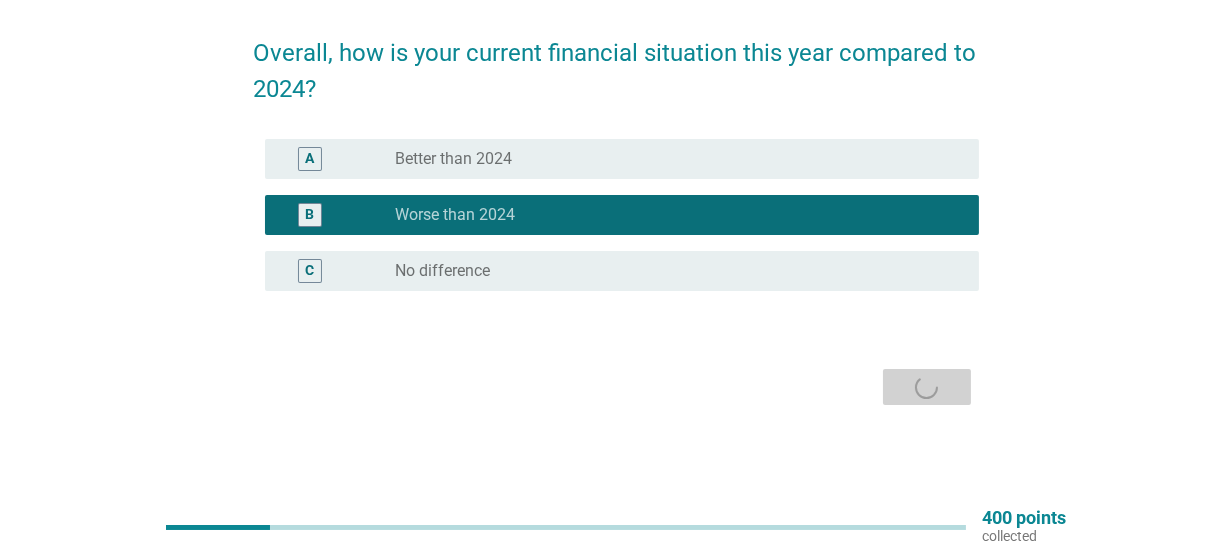 scroll, scrollTop: 0, scrollLeft: 0, axis: both 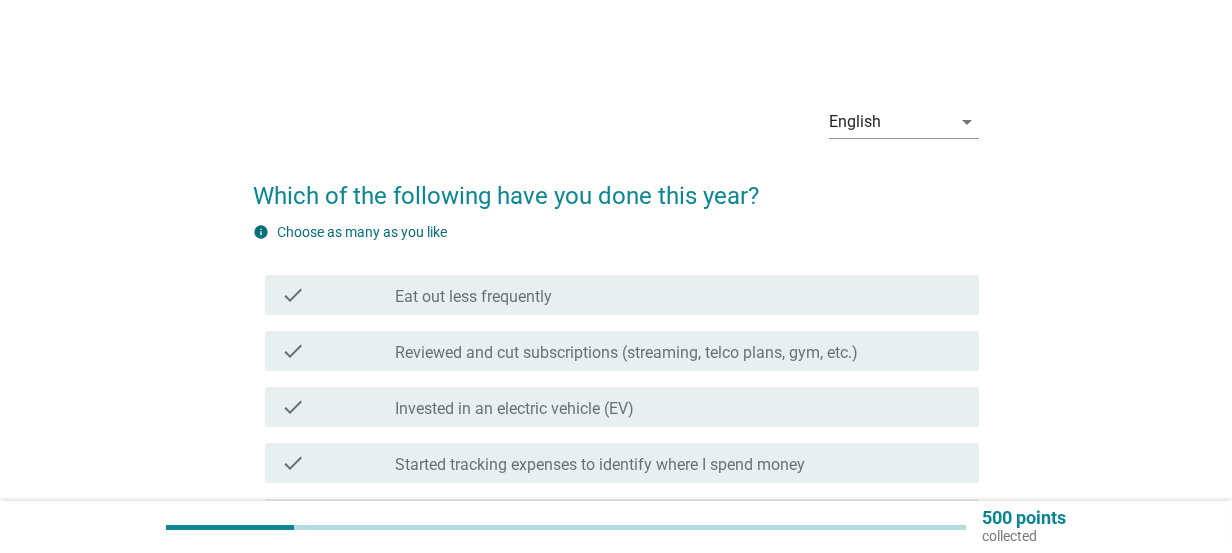 click on "check_box_outline_blank Eat out less frequently" at bounding box center (679, 295) 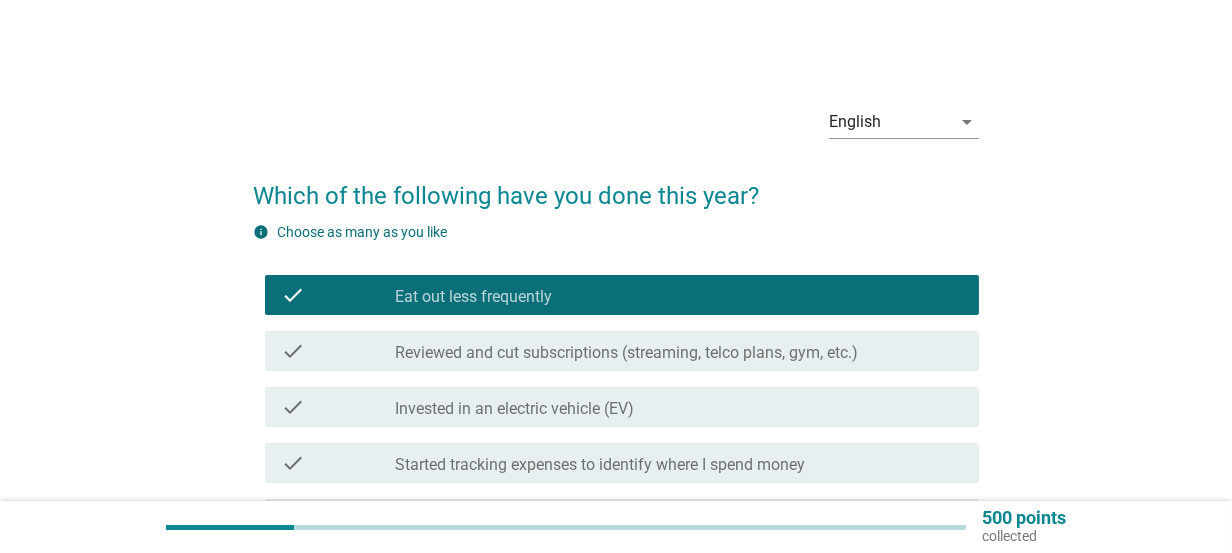 click on "Reviewed and cut subscriptions (streaming, telco plans, gym, etc.)" at bounding box center (626, 353) 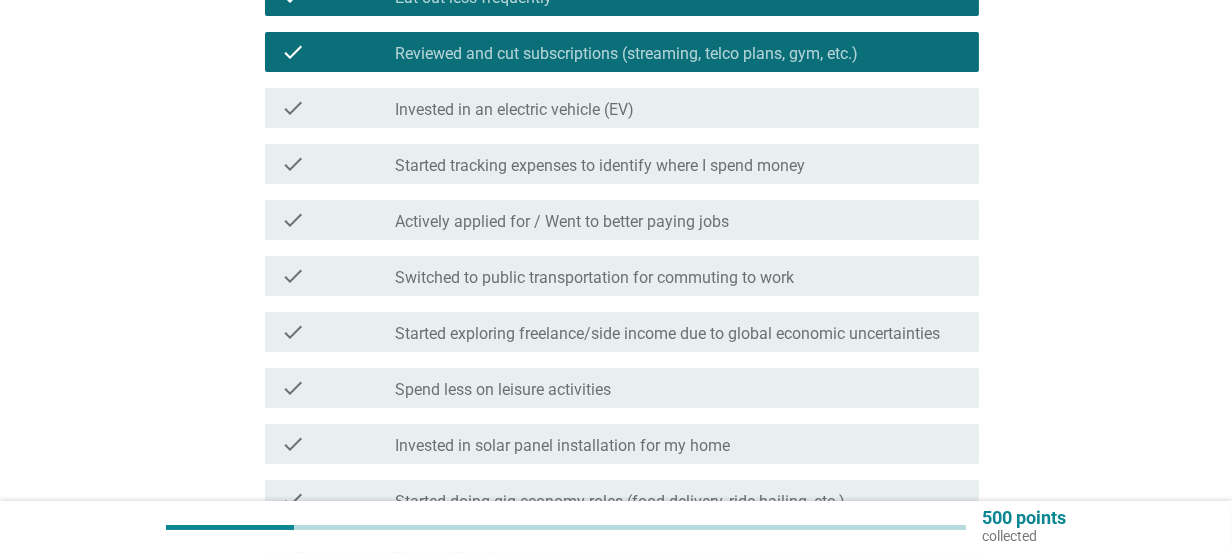 scroll, scrollTop: 312, scrollLeft: 0, axis: vertical 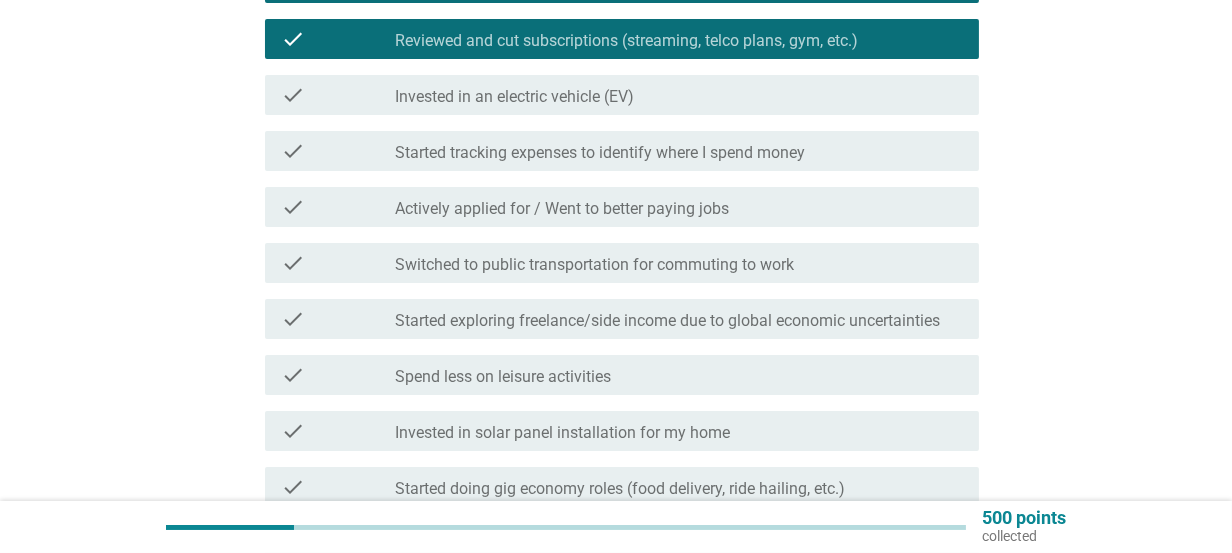 click on "Started tracking expenses to identify where I spend money" at bounding box center (600, 153) 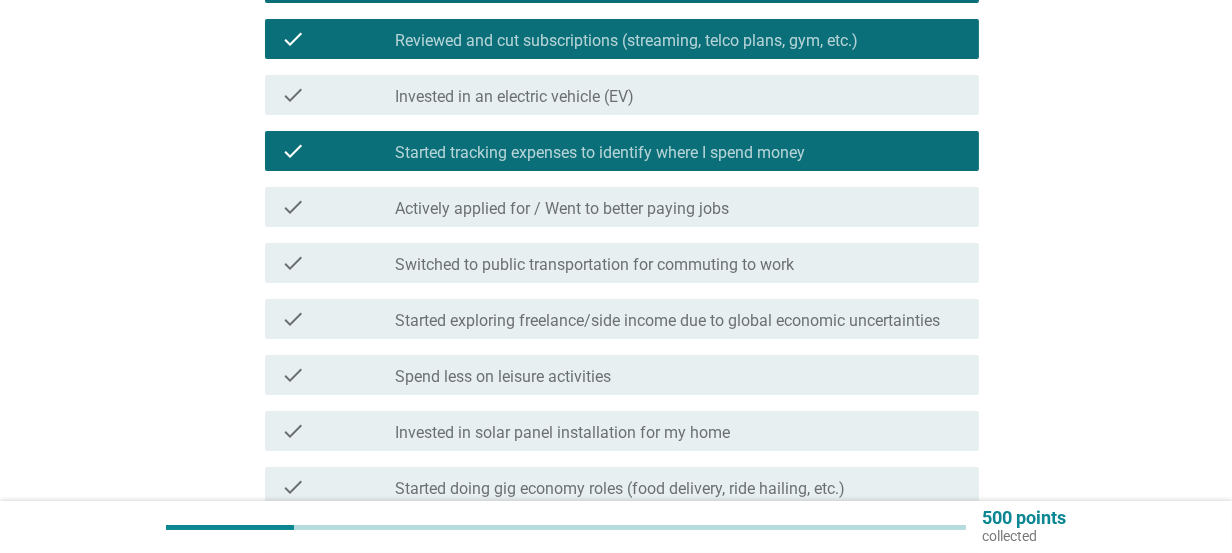 click on "check_box_outline_blank Spend less on leisure activities" at bounding box center [679, 375] 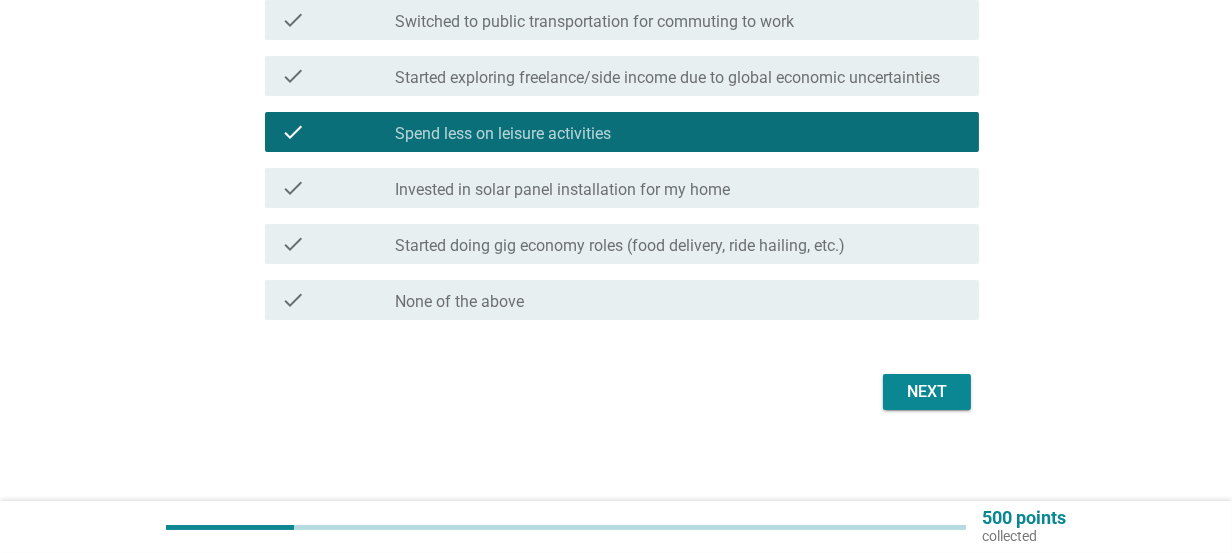 scroll, scrollTop: 559, scrollLeft: 0, axis: vertical 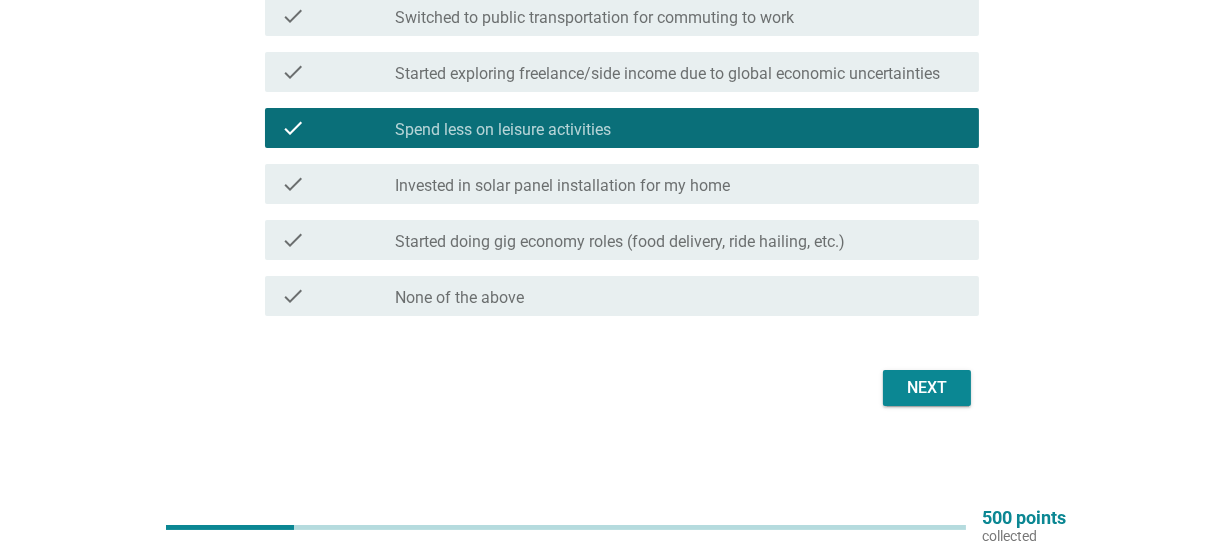 click on "Next" at bounding box center (927, 388) 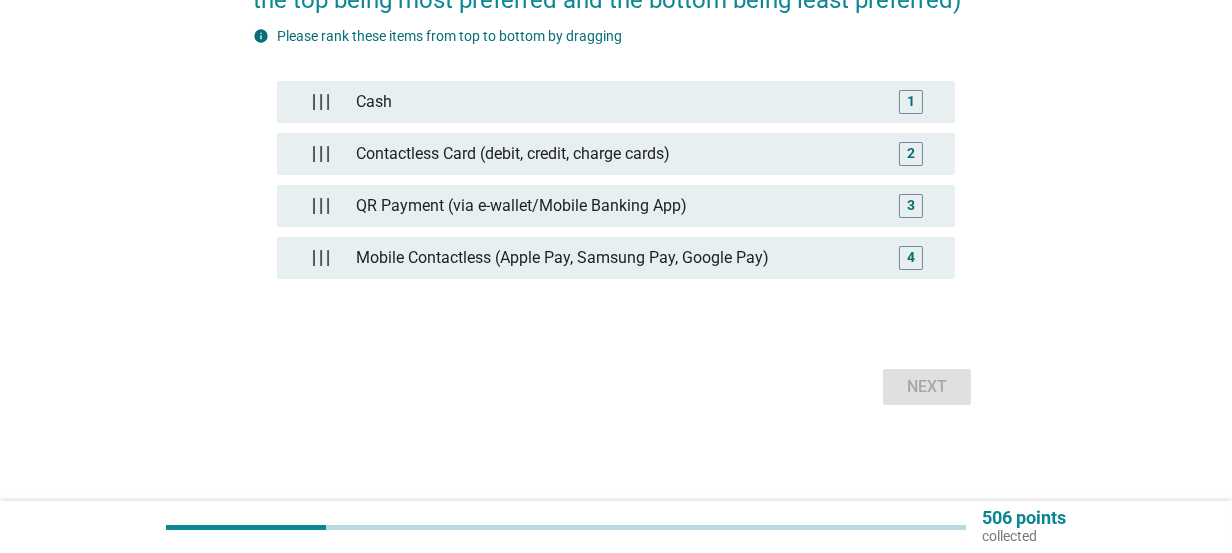 scroll, scrollTop: 0, scrollLeft: 0, axis: both 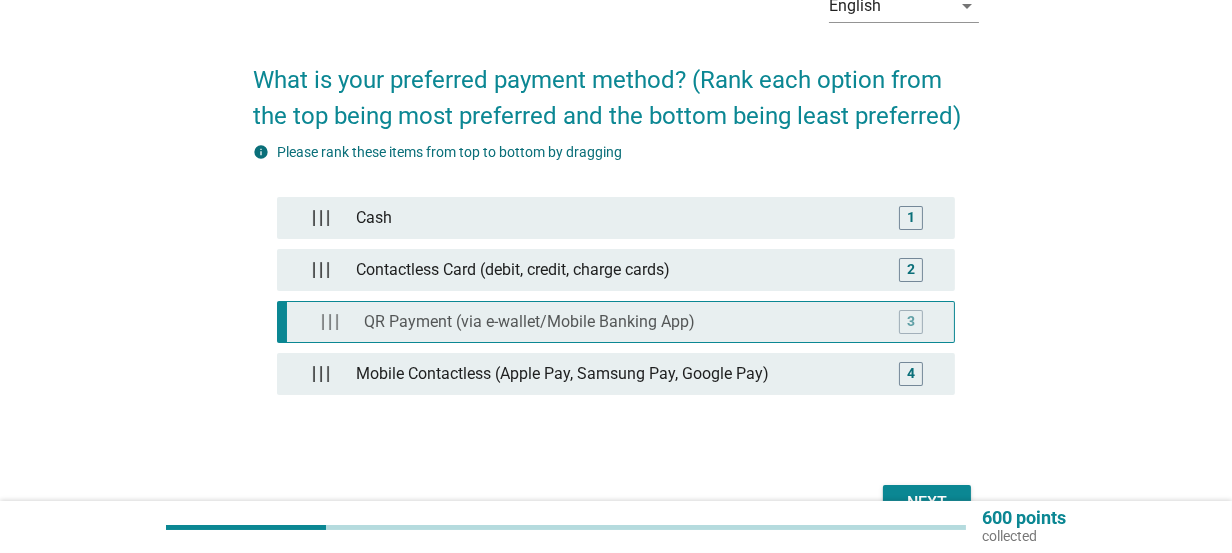 type 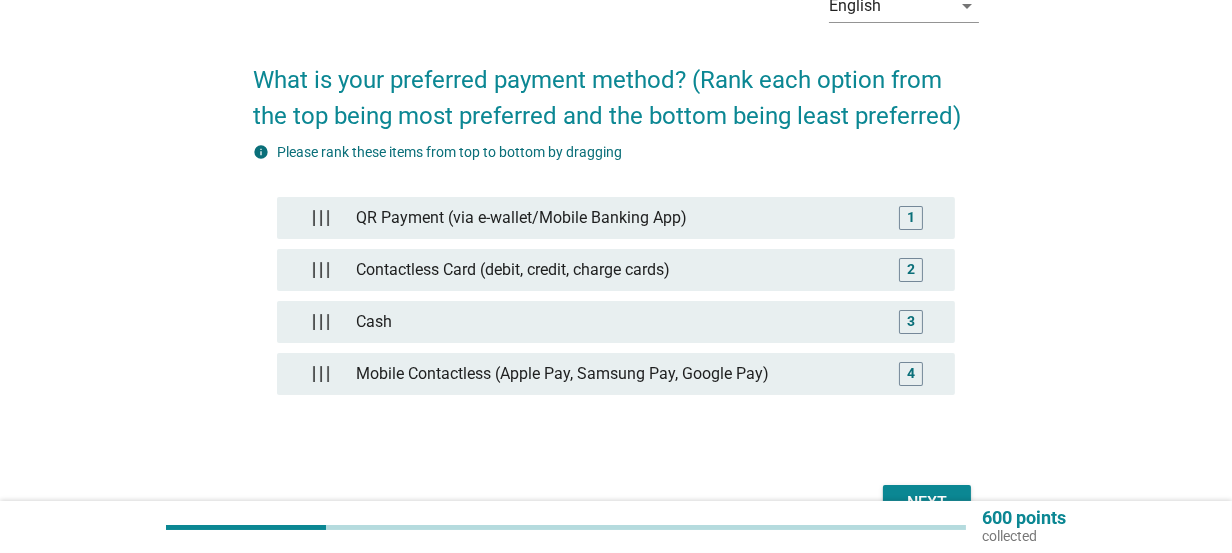 click on "Next" at bounding box center (927, 503) 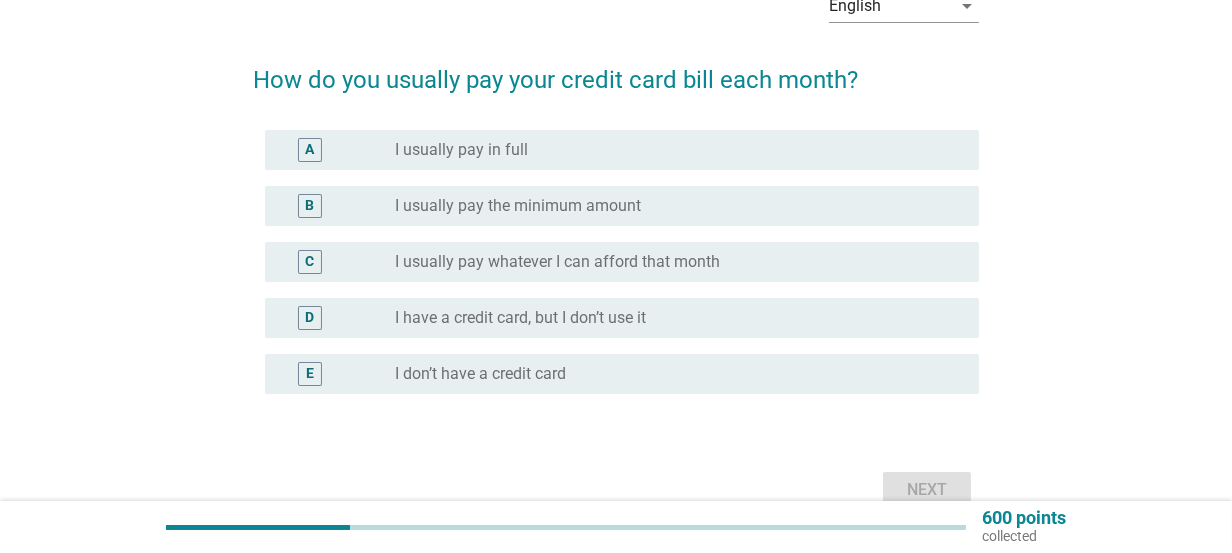 scroll, scrollTop: 0, scrollLeft: 0, axis: both 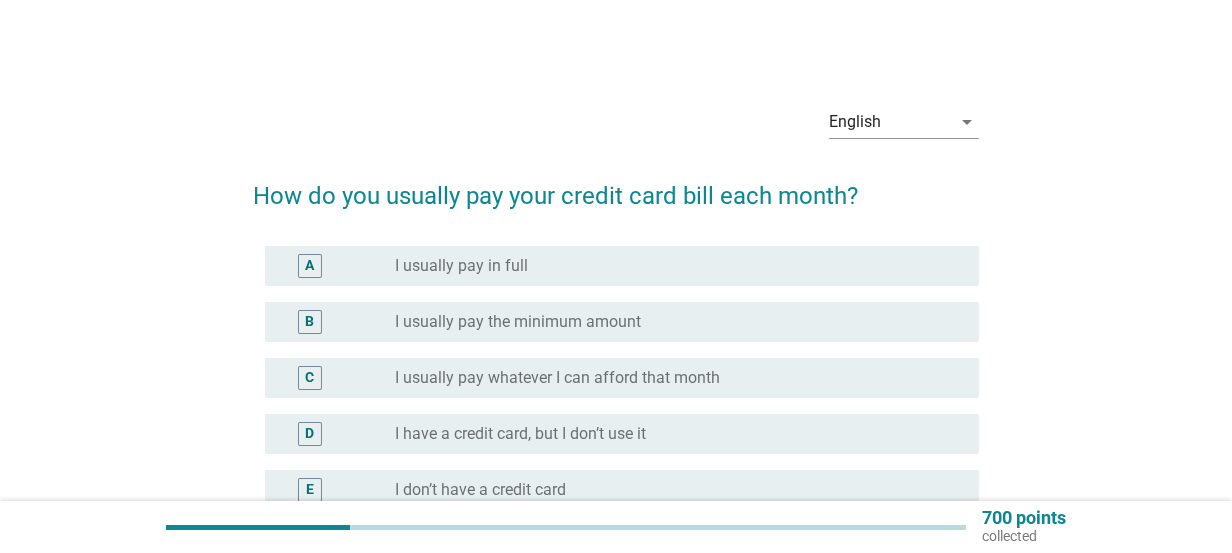 click on "radio_button_unchecked I usually pay in full" at bounding box center [671, 266] 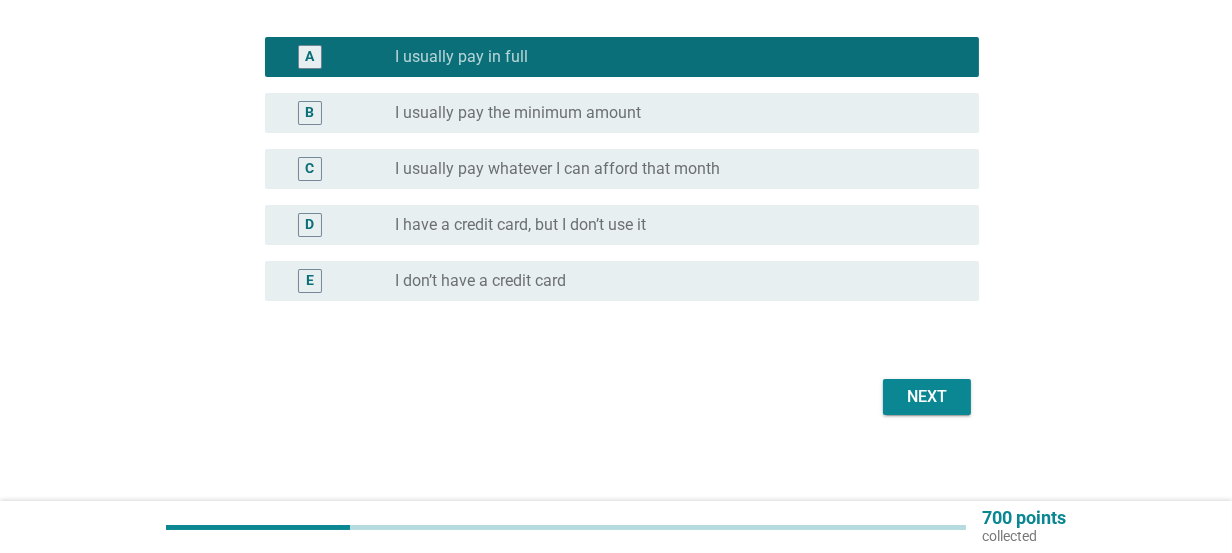 scroll, scrollTop: 218, scrollLeft: 0, axis: vertical 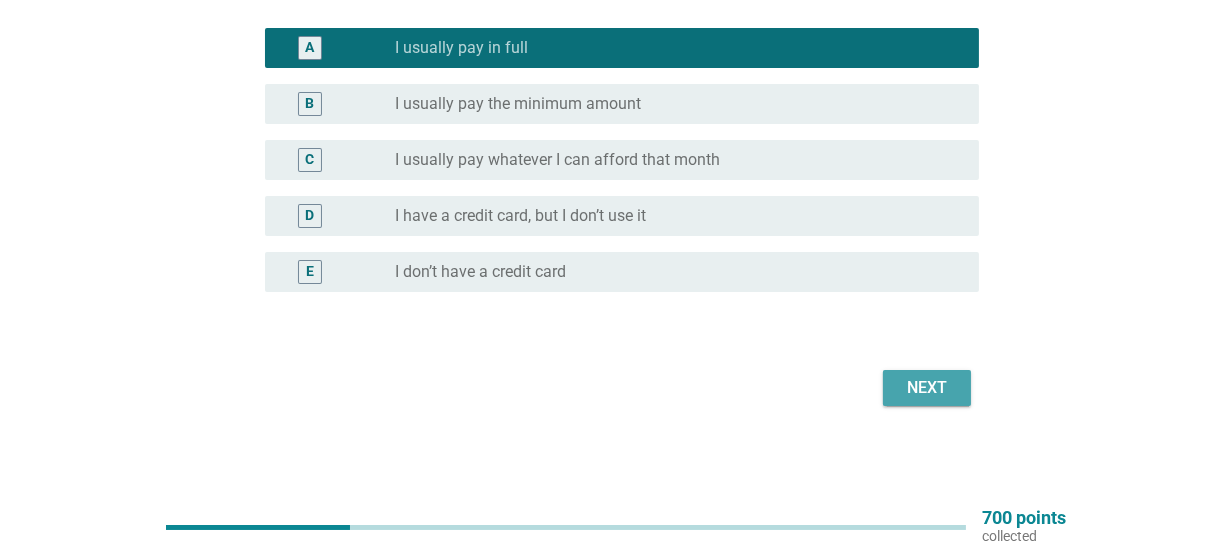 click on "Next" at bounding box center [927, 388] 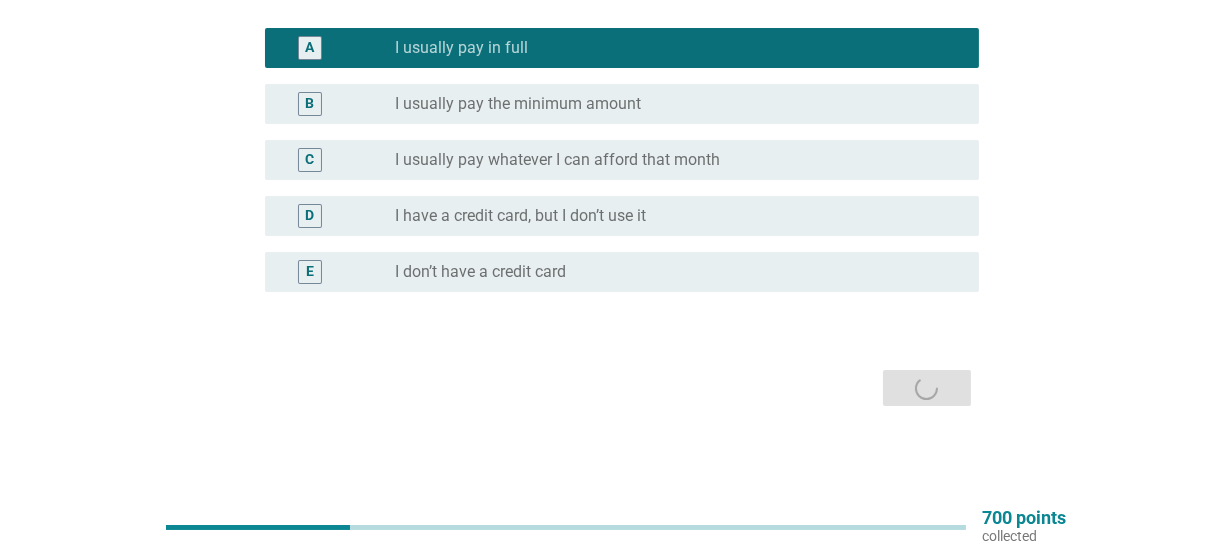 scroll, scrollTop: 0, scrollLeft: 0, axis: both 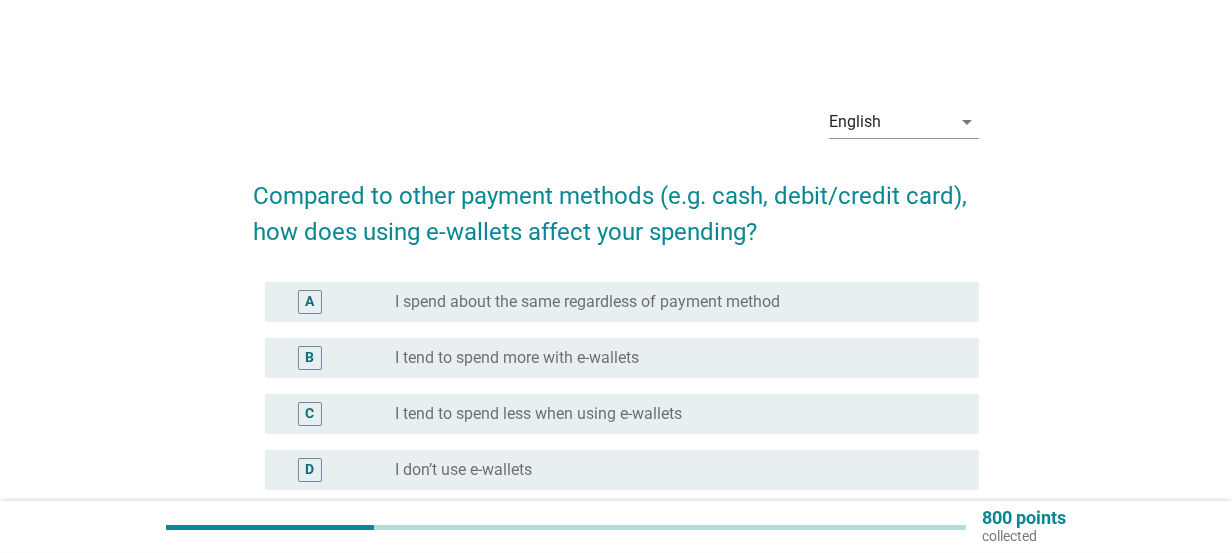 click on "radio_button_unchecked I spend about the same regardless of payment method" at bounding box center [671, 302] 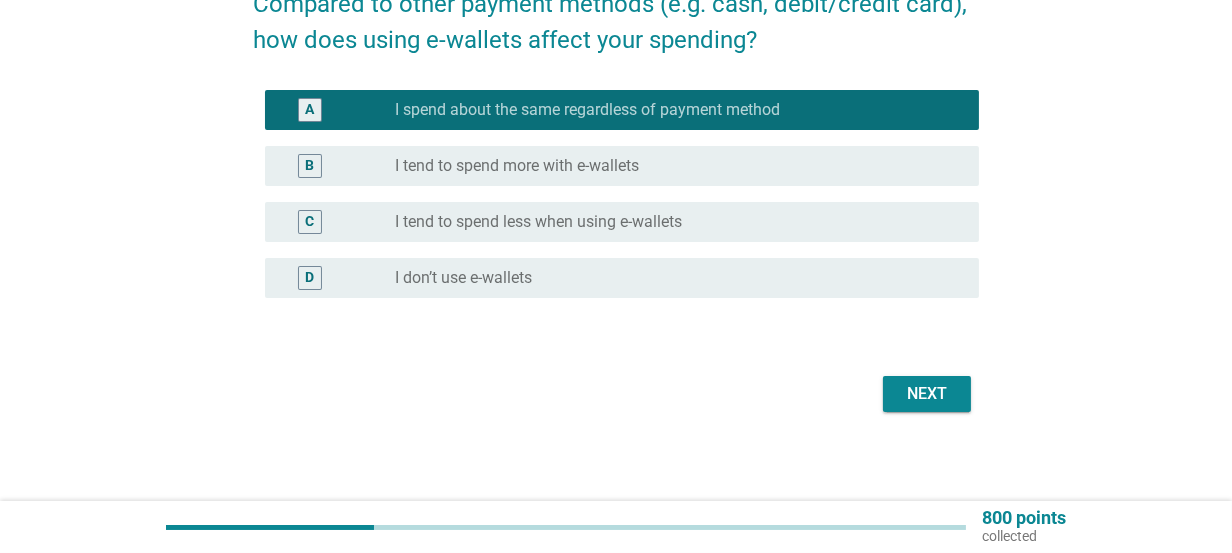 scroll, scrollTop: 199, scrollLeft: 0, axis: vertical 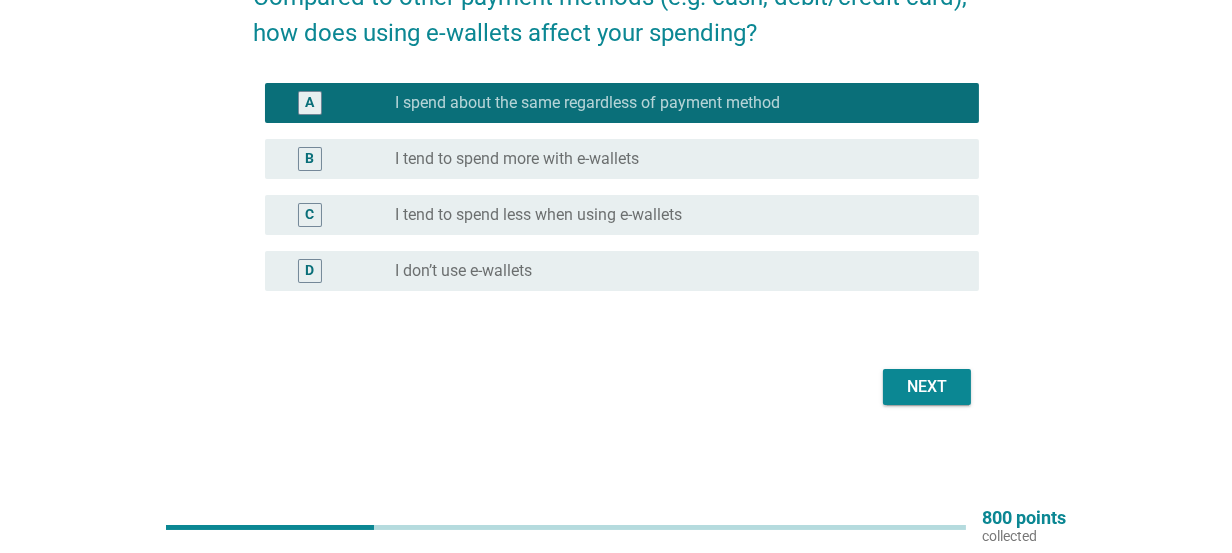 click on "Next" at bounding box center (927, 387) 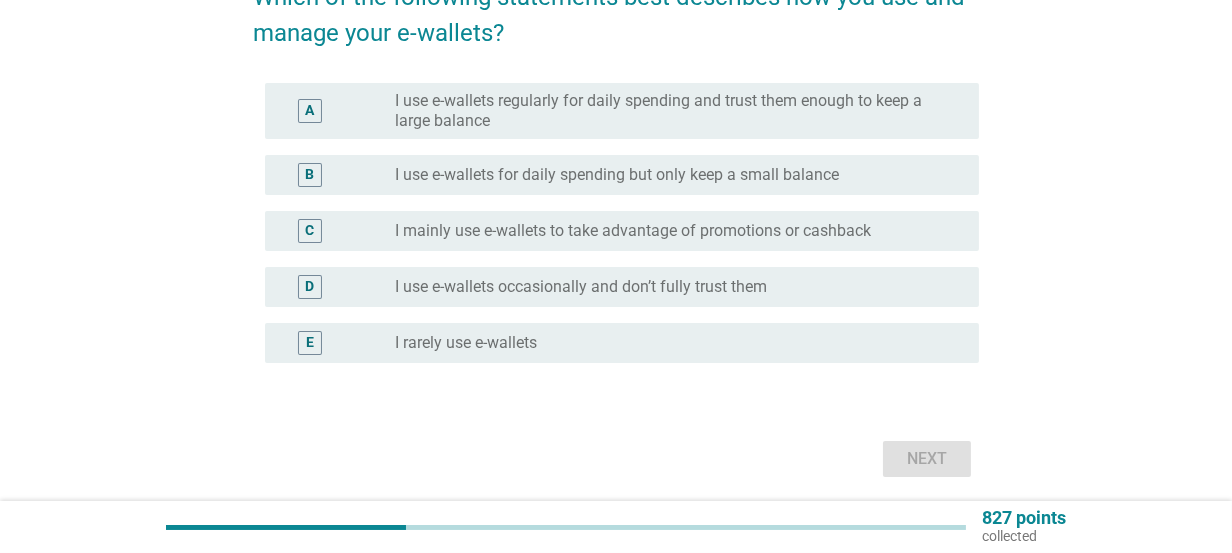 scroll, scrollTop: 0, scrollLeft: 0, axis: both 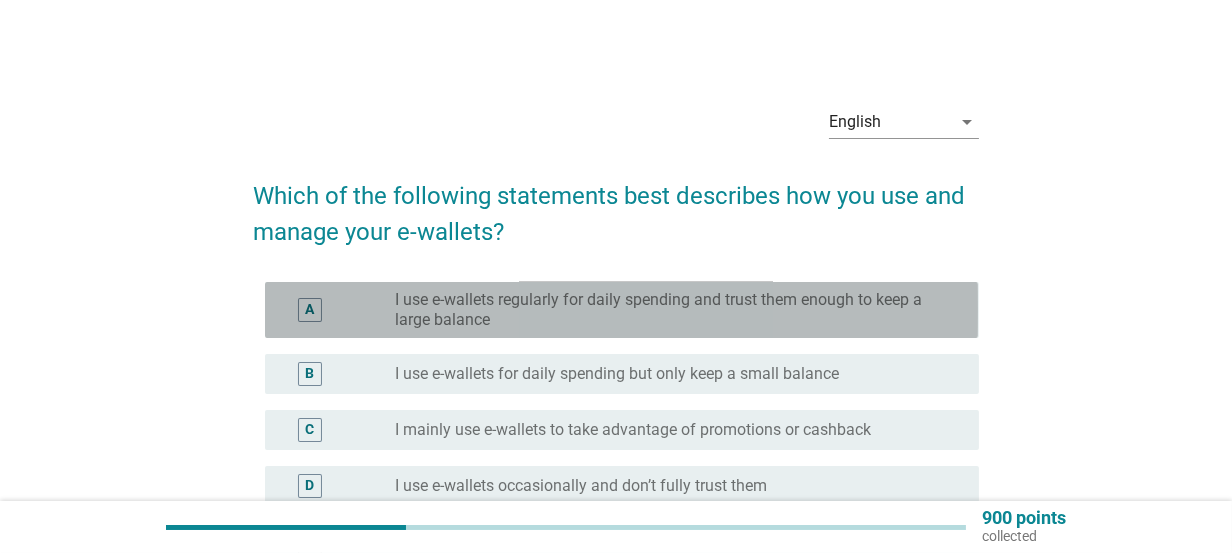 click on "I use e-wallets regularly for daily spending and trust them enough to keep a large balance" at bounding box center (671, 310) 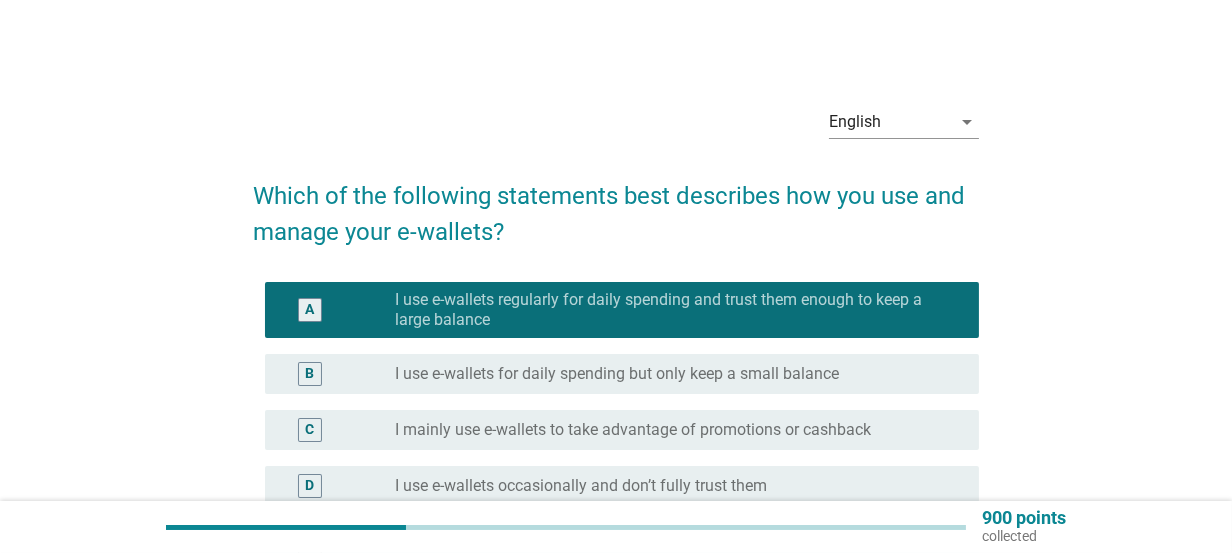 click on "radio_button_unchecked I mainly use e-wallets to take advantage of promotions or cashback" at bounding box center [679, 430] 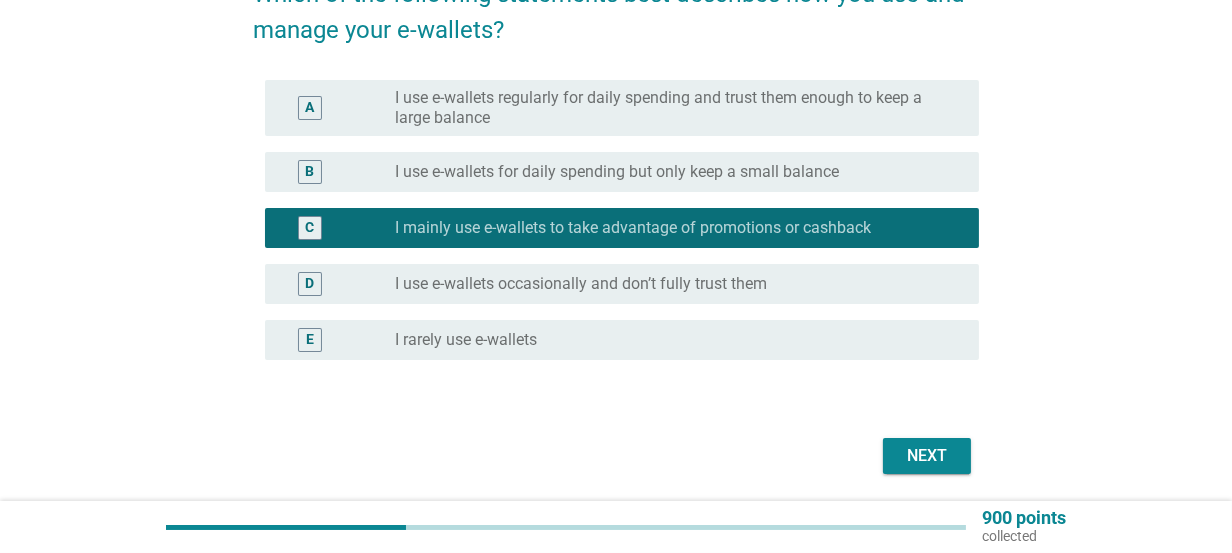 scroll, scrollTop: 270, scrollLeft: 0, axis: vertical 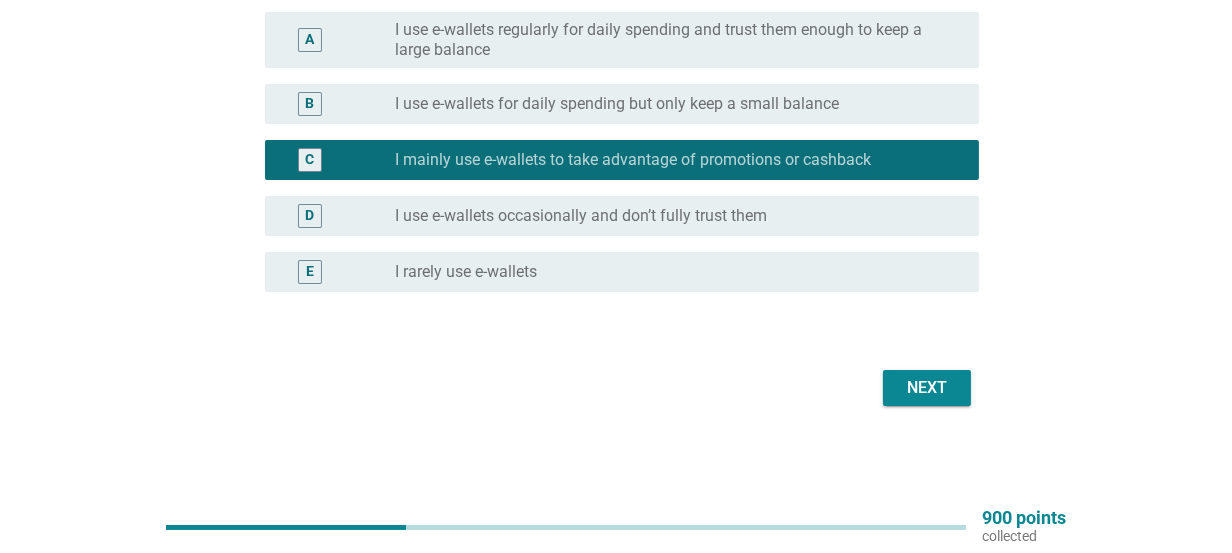 click on "Next" at bounding box center [927, 388] 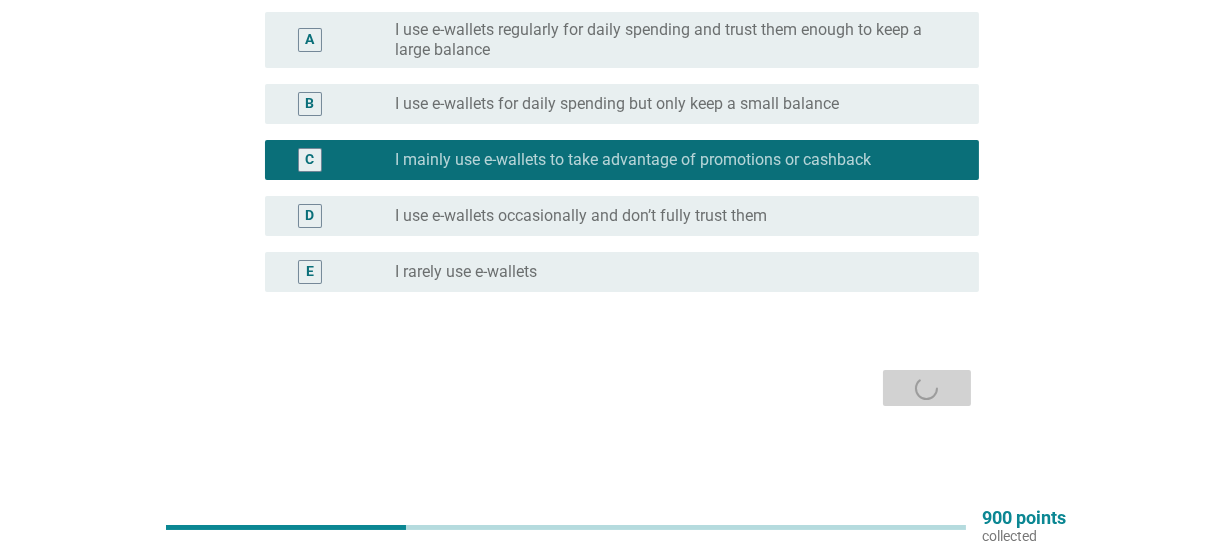 scroll, scrollTop: 0, scrollLeft: 0, axis: both 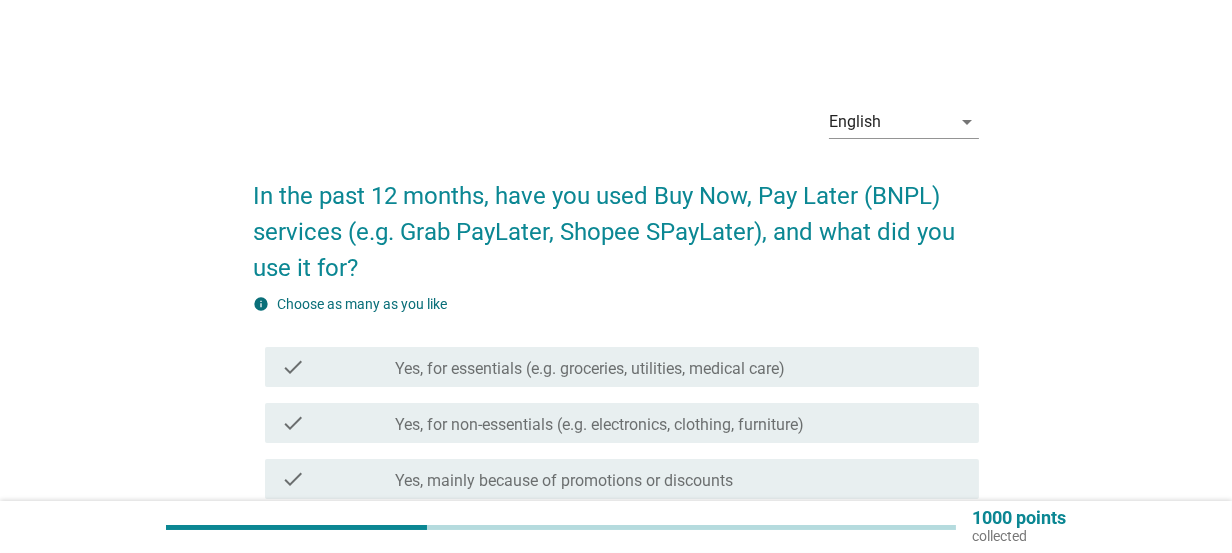 click on "check_box_outline_blank Yes, for essentials (e.g. groceries, utilities, medical care)" at bounding box center [679, 367] 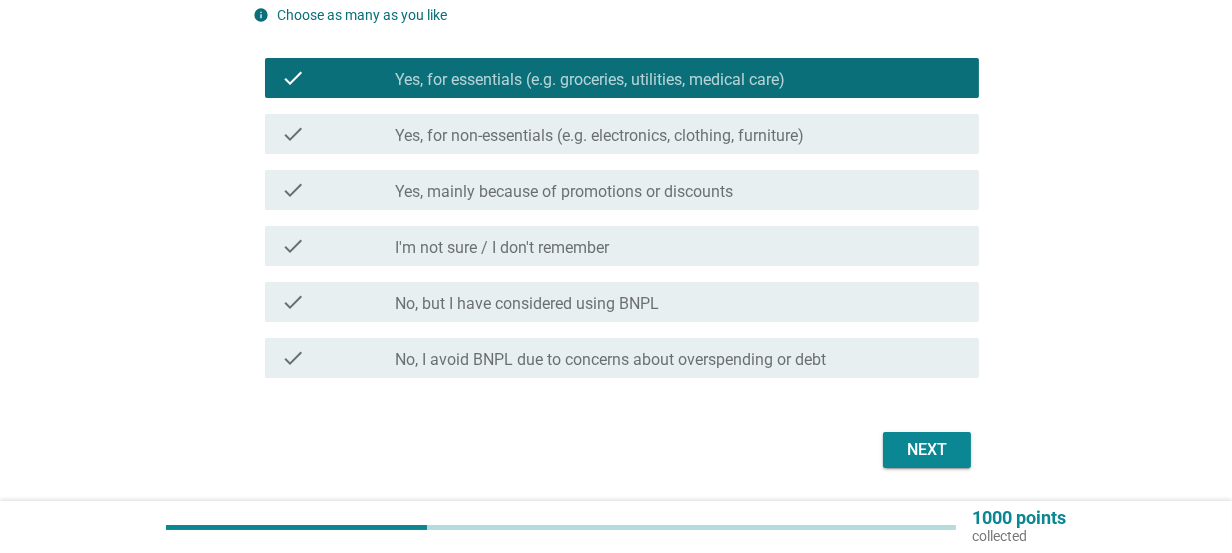 scroll, scrollTop: 294, scrollLeft: 0, axis: vertical 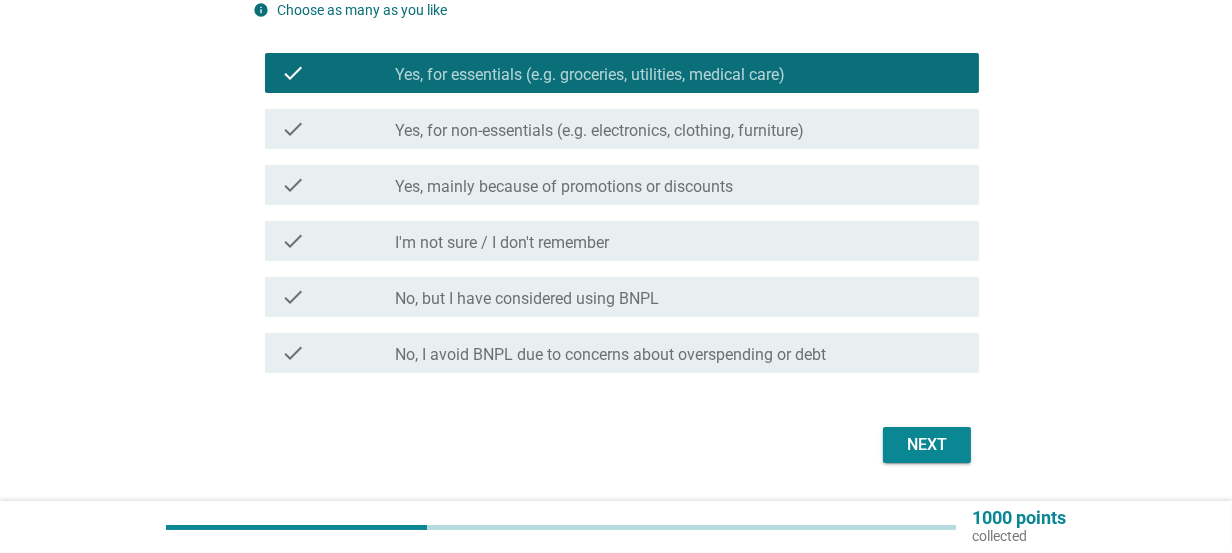 click on "Next" at bounding box center [927, 445] 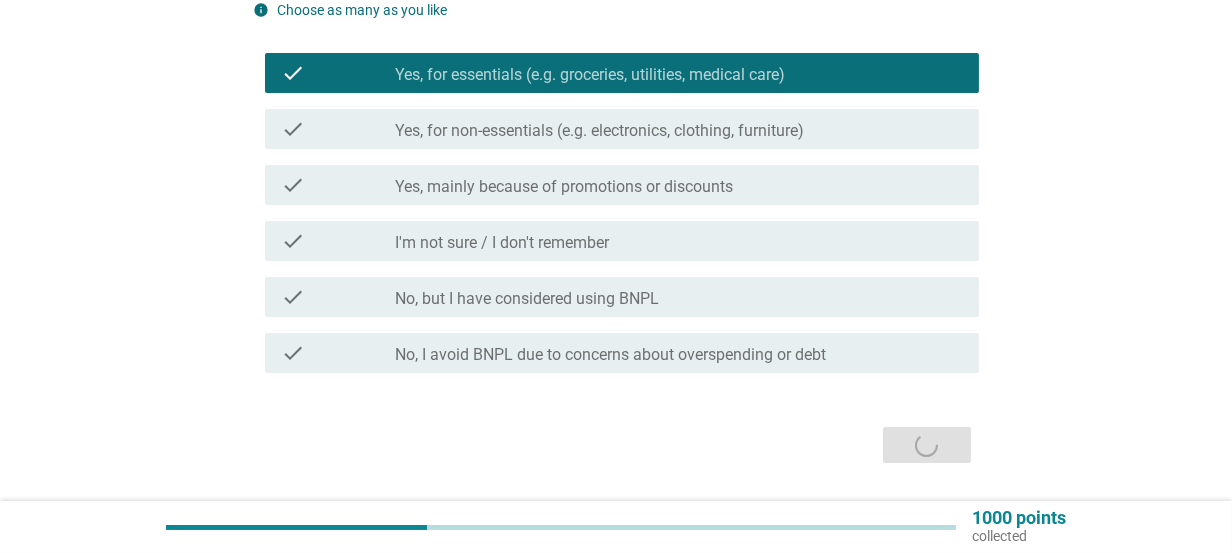scroll, scrollTop: 0, scrollLeft: 0, axis: both 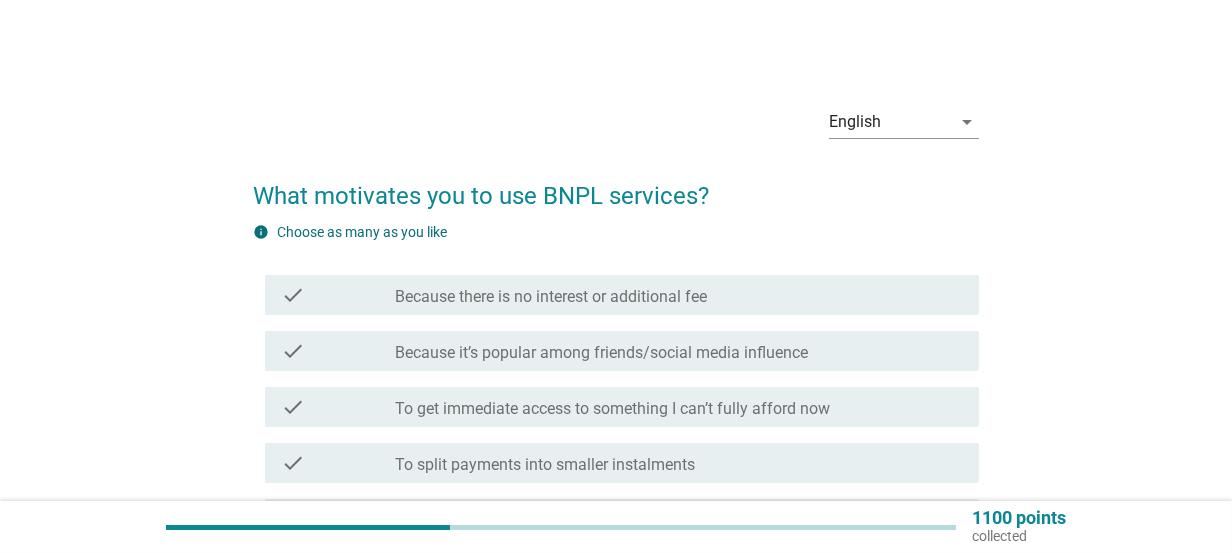 click on "Because there is no interest or additional fee" at bounding box center (551, 297) 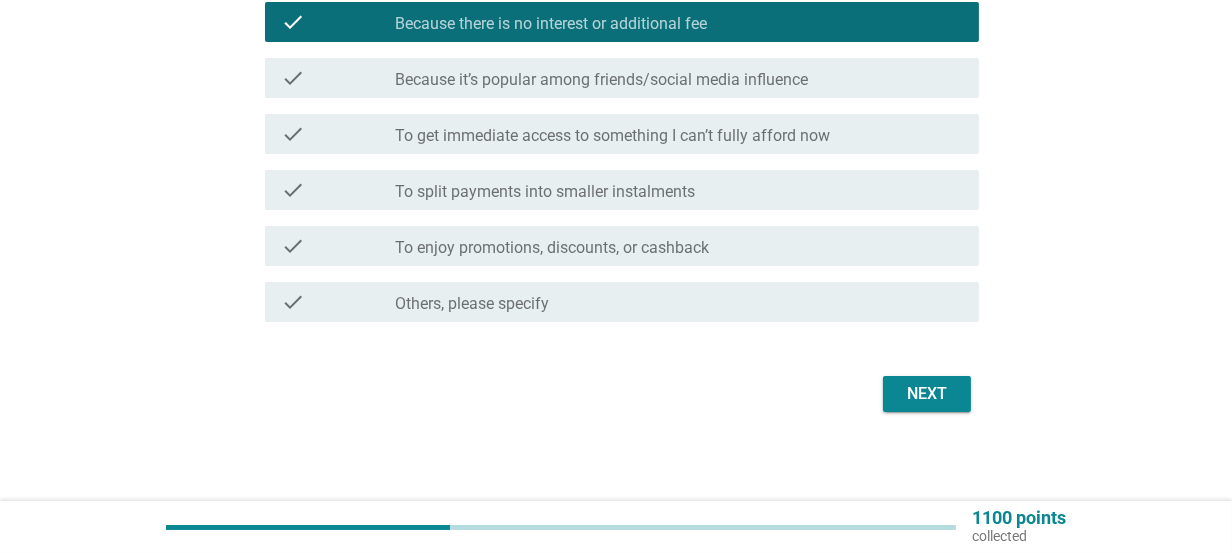 scroll, scrollTop: 279, scrollLeft: 0, axis: vertical 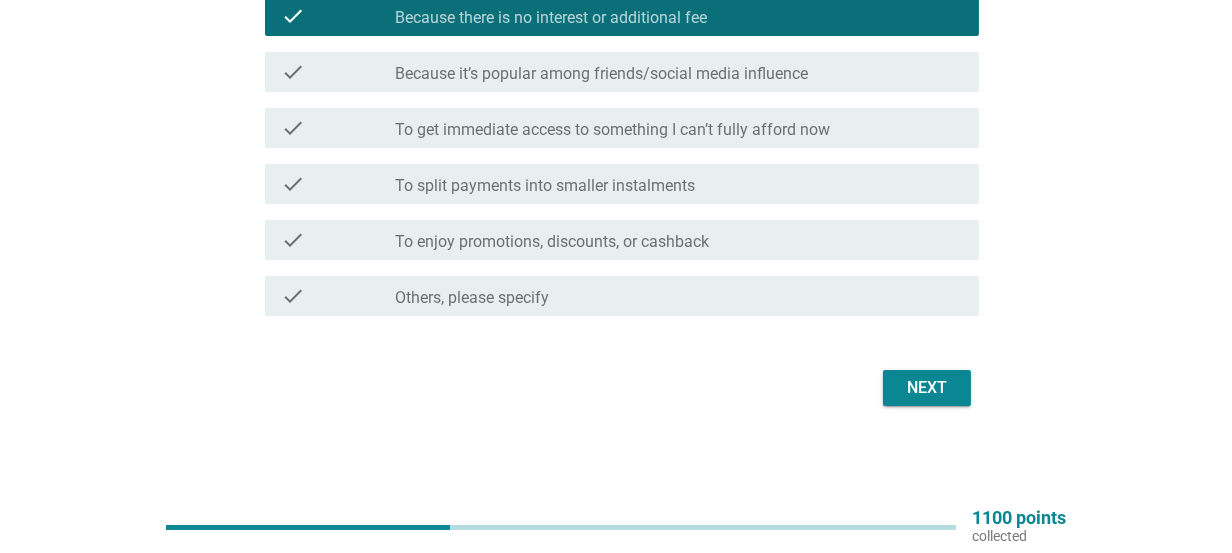 click on "Next" at bounding box center [927, 388] 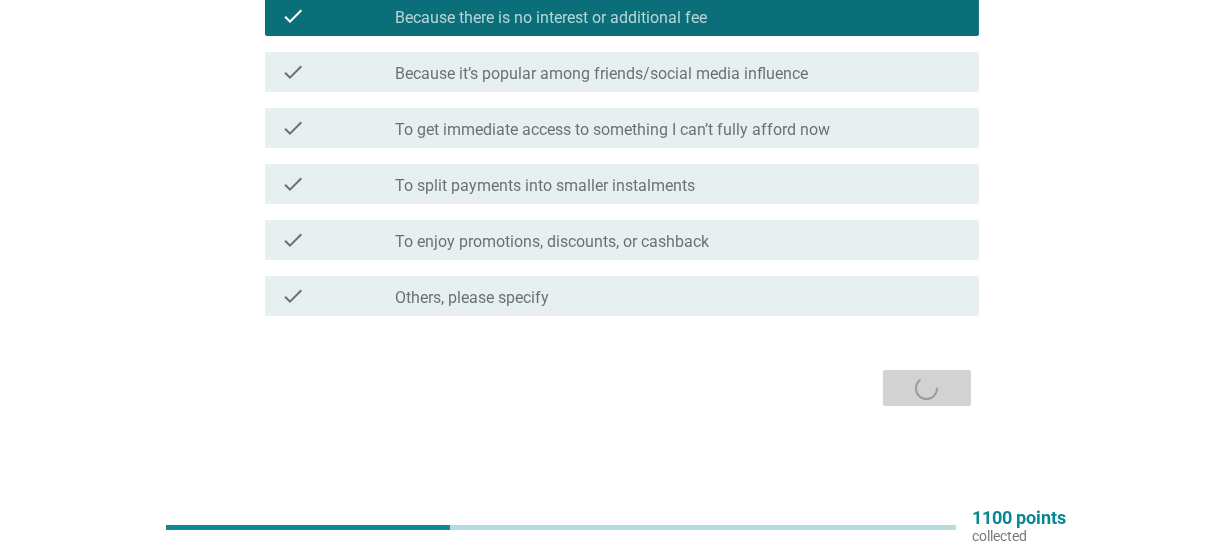 scroll, scrollTop: 0, scrollLeft: 0, axis: both 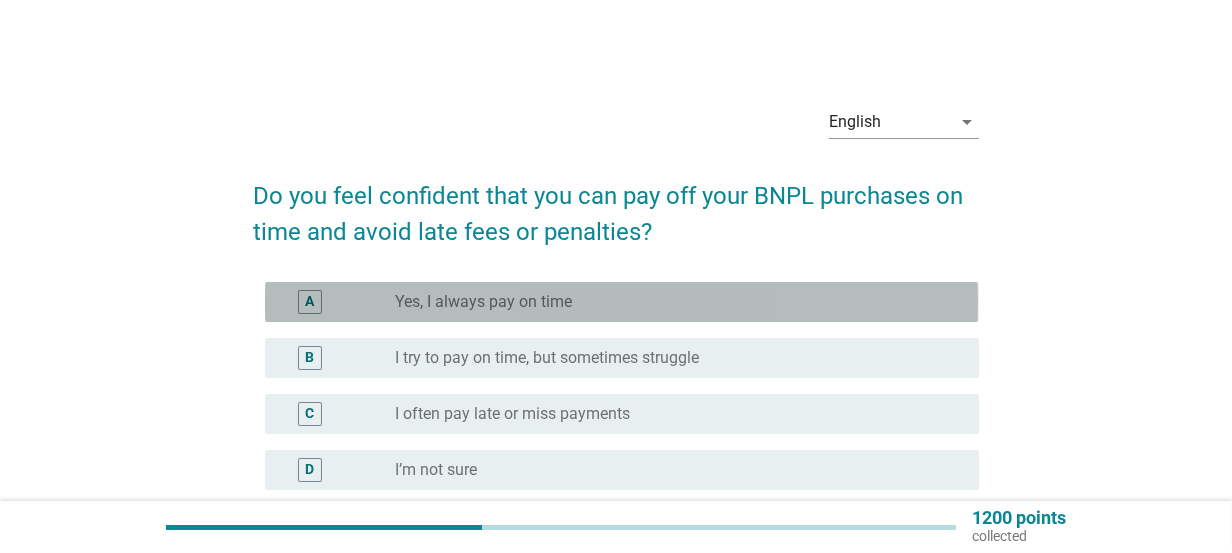 click on "Yes, I always pay on time" at bounding box center (483, 302) 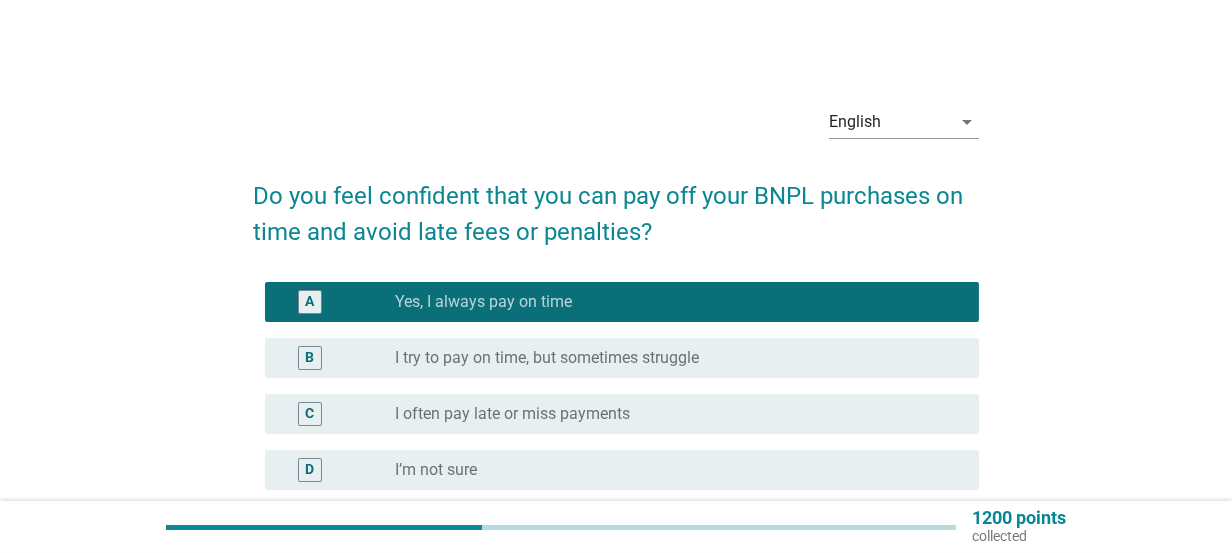 scroll, scrollTop: 199, scrollLeft: 0, axis: vertical 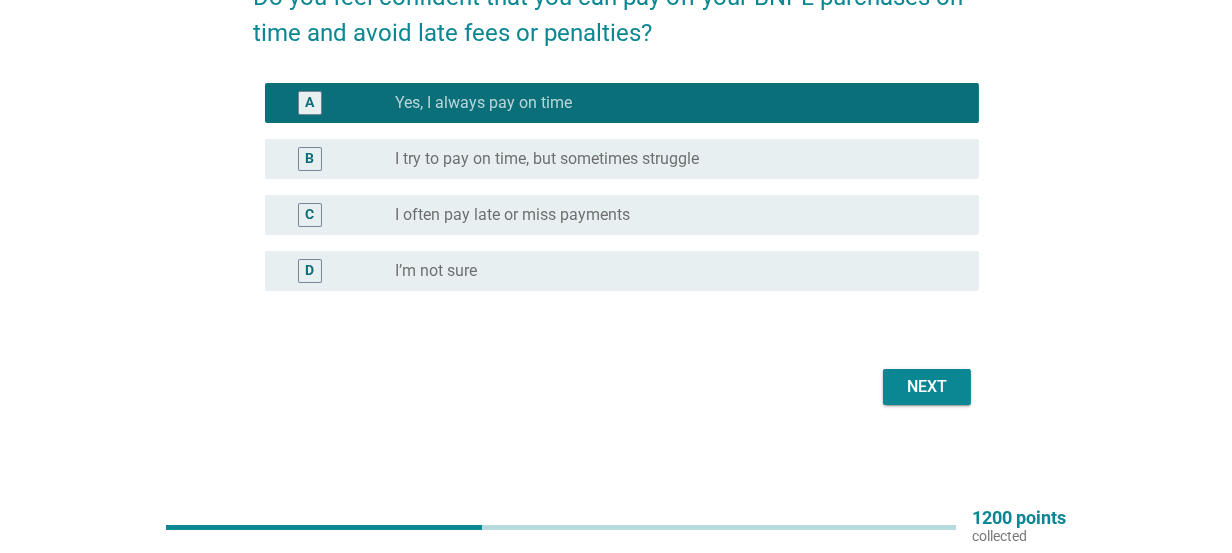 click on "Next" at bounding box center (927, 387) 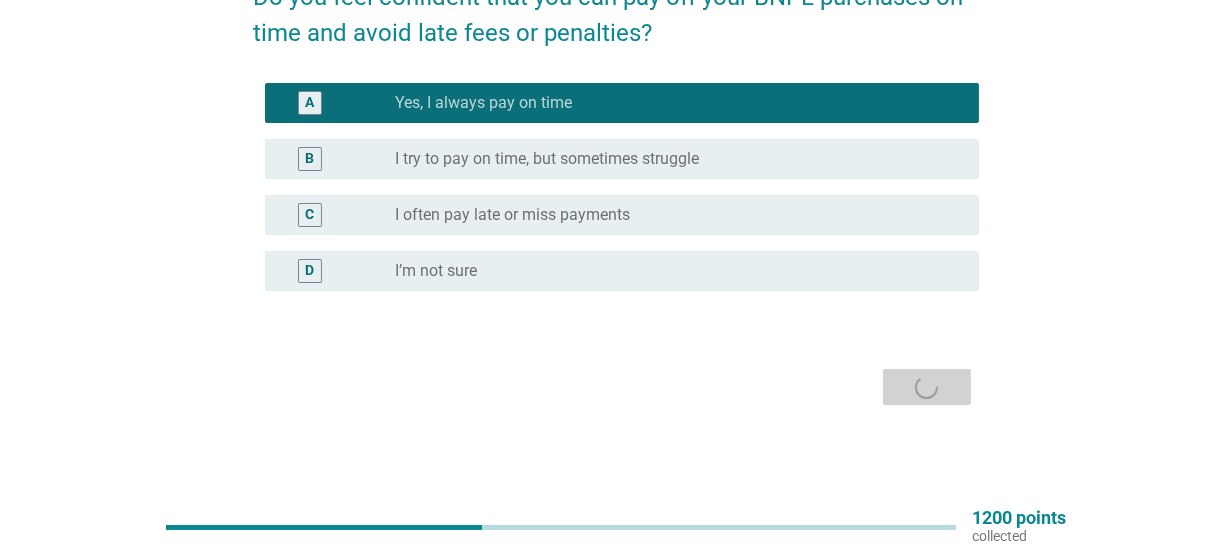 scroll, scrollTop: 0, scrollLeft: 0, axis: both 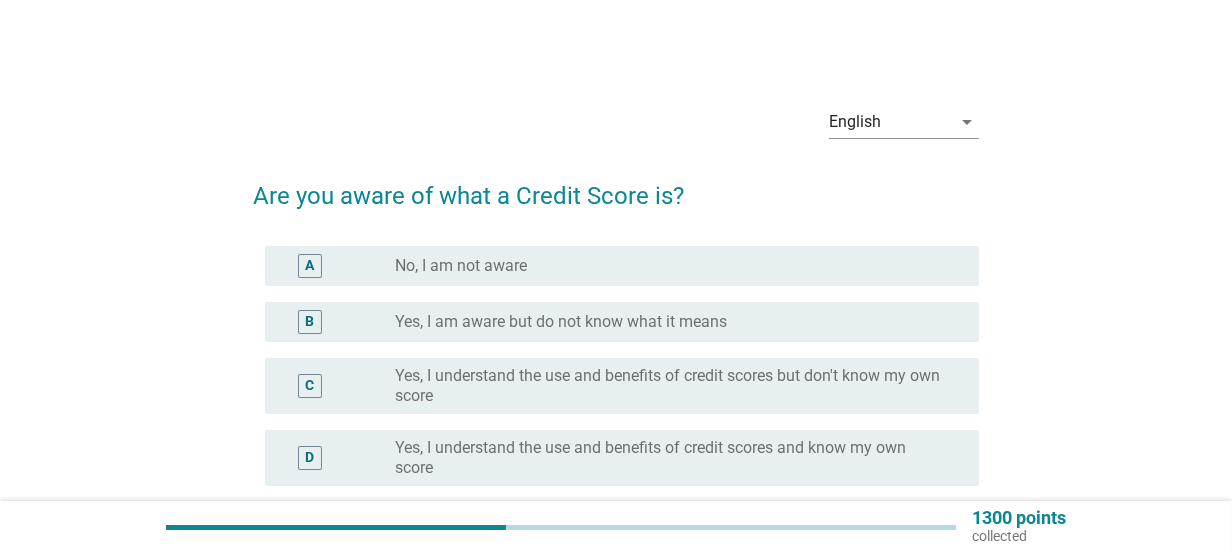 click on "radio_button_unchecked No, I am not aware" at bounding box center [671, 266] 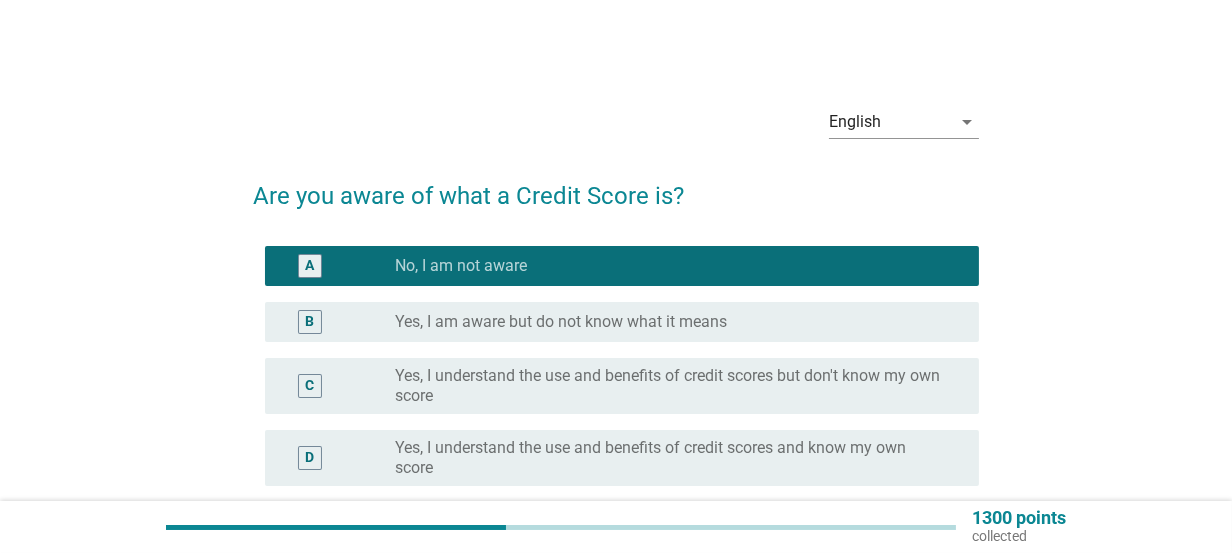 scroll, scrollTop: 194, scrollLeft: 0, axis: vertical 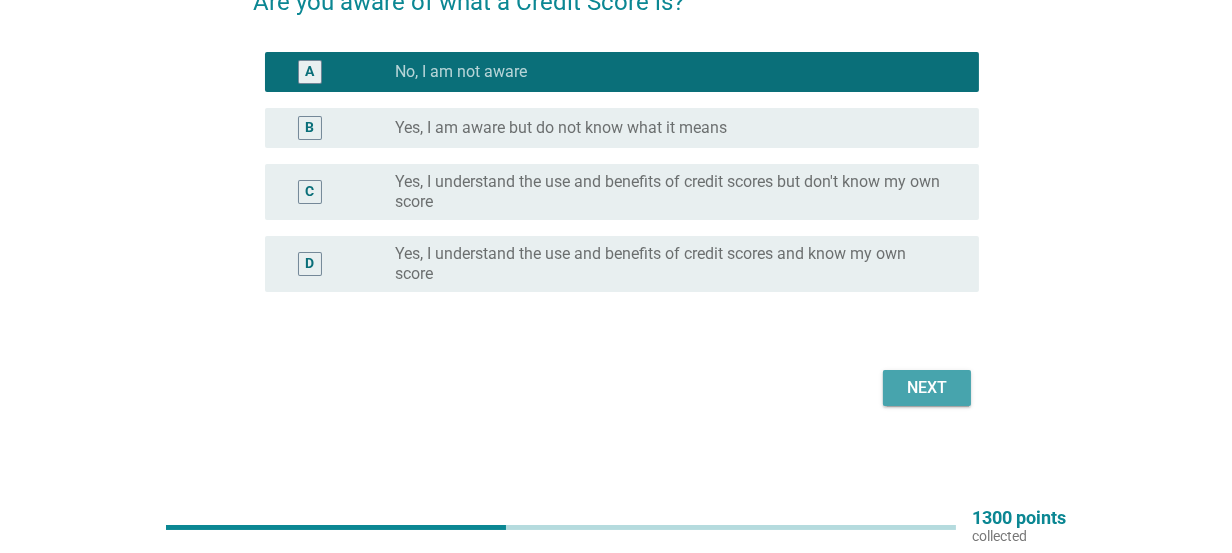 click on "Next" at bounding box center [927, 388] 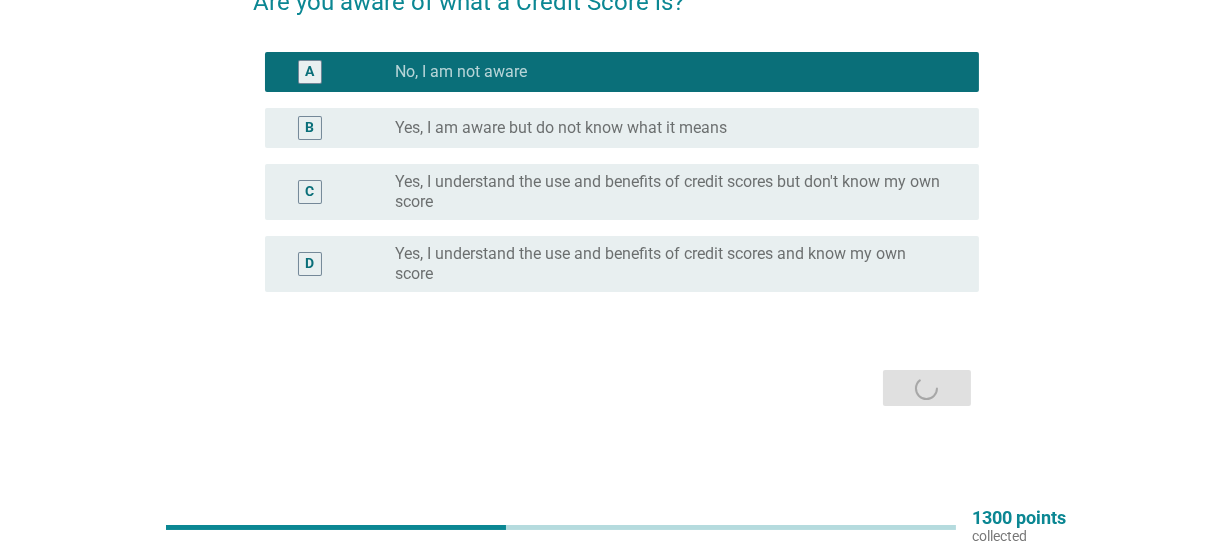 scroll, scrollTop: 0, scrollLeft: 0, axis: both 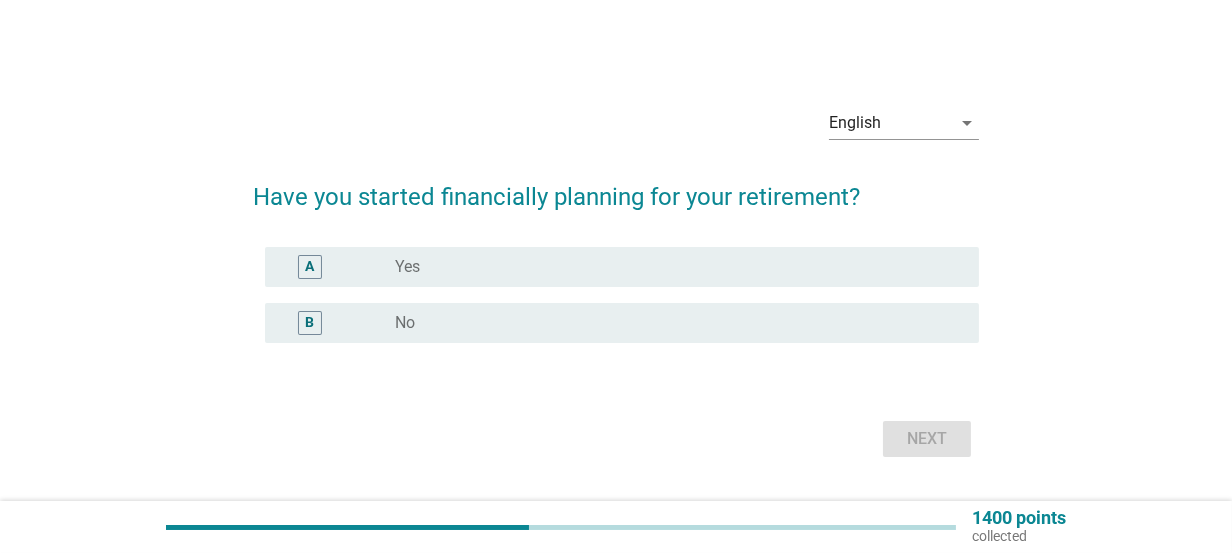 click on "radio_button_unchecked Yes" at bounding box center [671, 267] 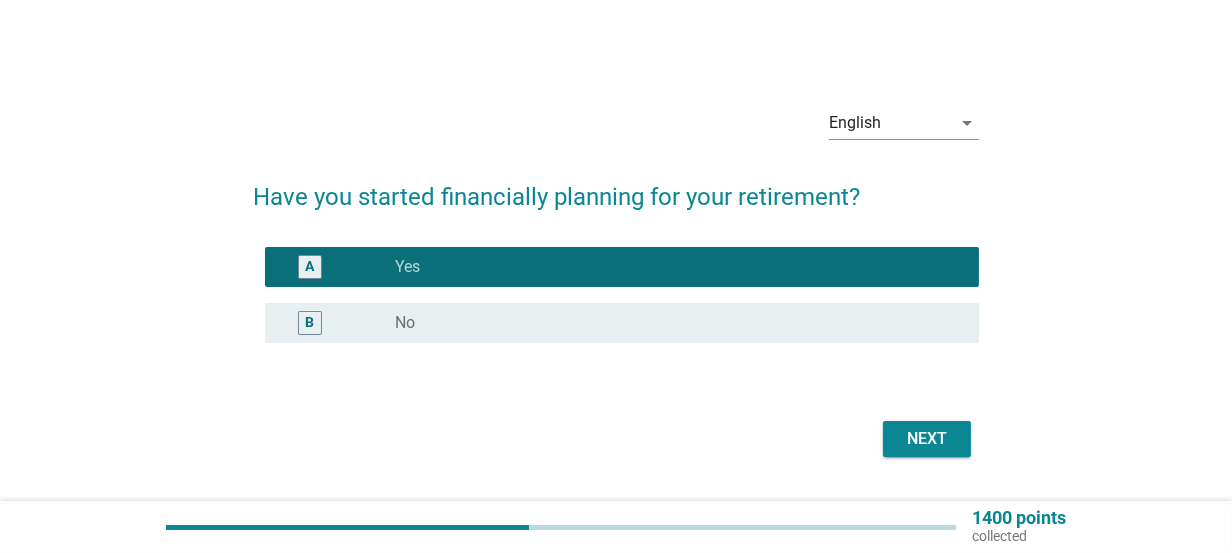 click on "Next" at bounding box center [927, 439] 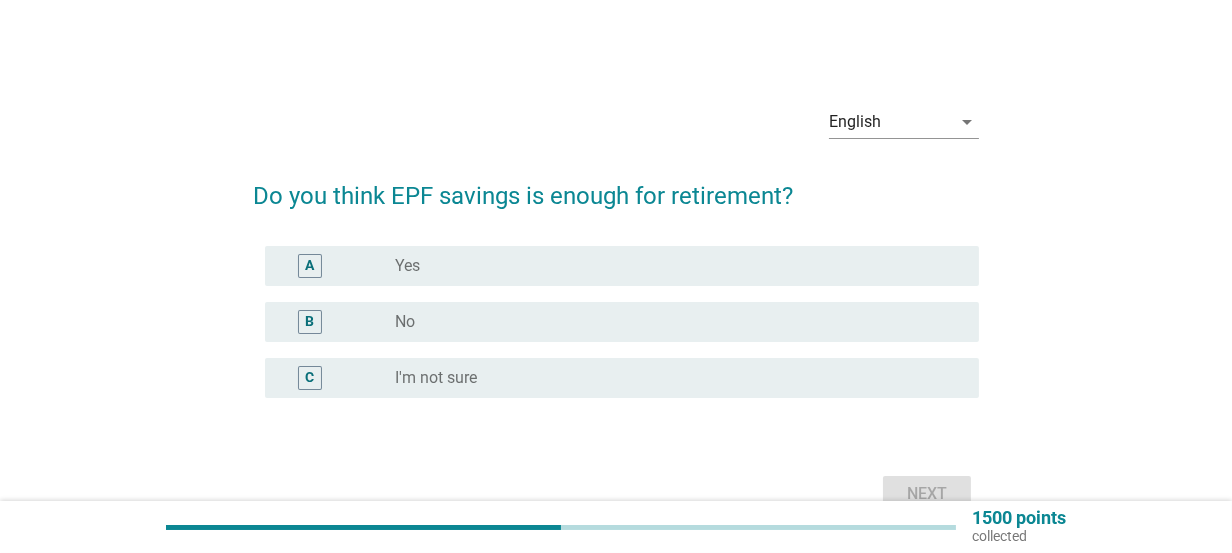 click on "radio_button_unchecked I'm not sure" at bounding box center [671, 378] 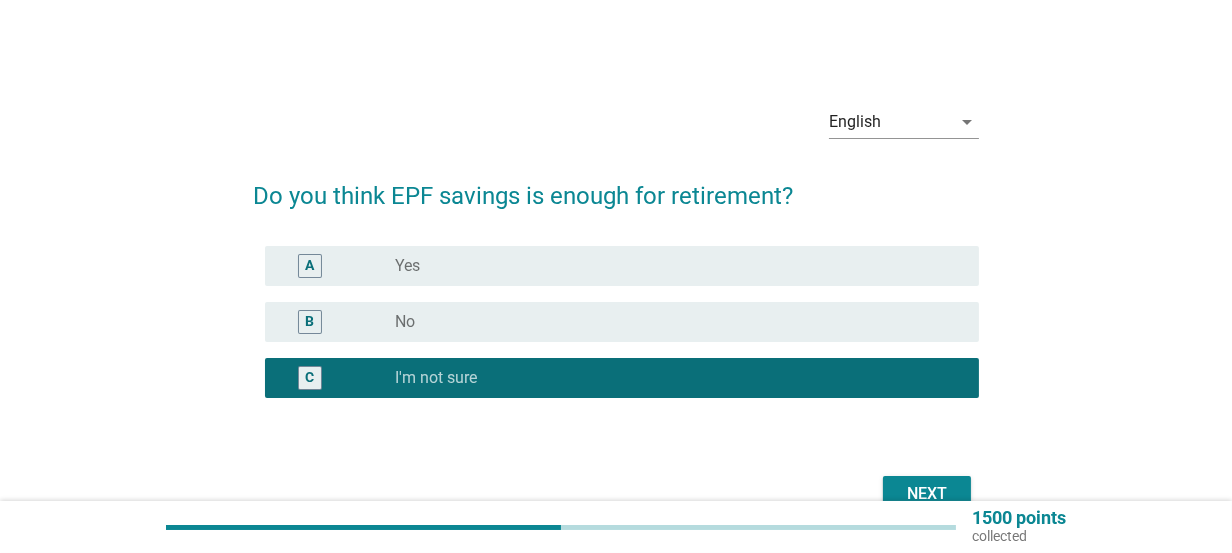 click on "Next" at bounding box center [927, 494] 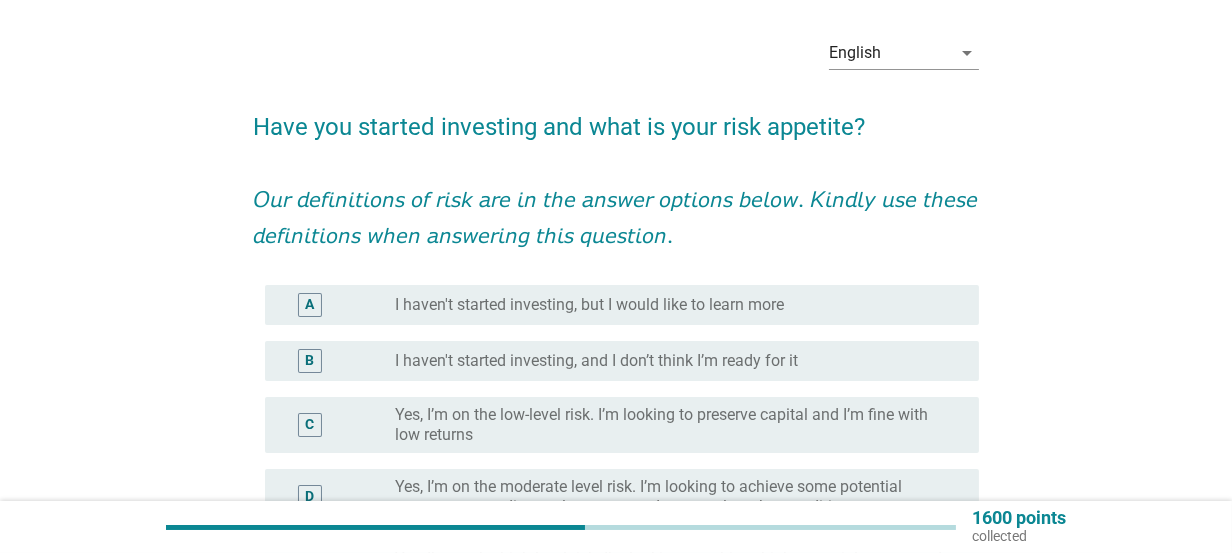 scroll, scrollTop: 118, scrollLeft: 0, axis: vertical 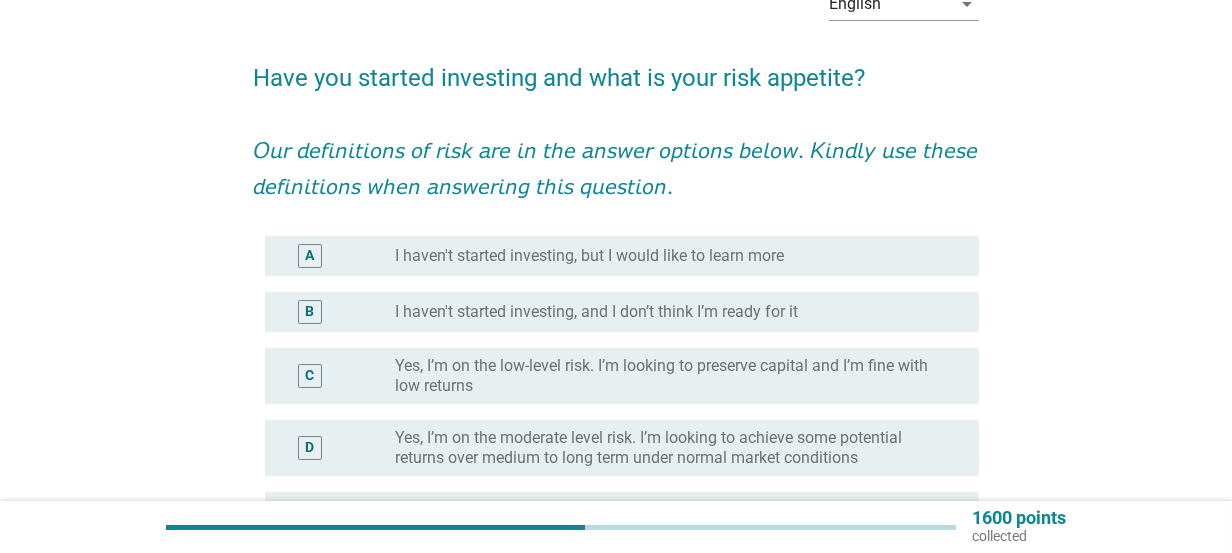 click on "Yes, I’m on the low-level risk. I’m looking to preserve capital and I’m fine with low returns" at bounding box center [671, 376] 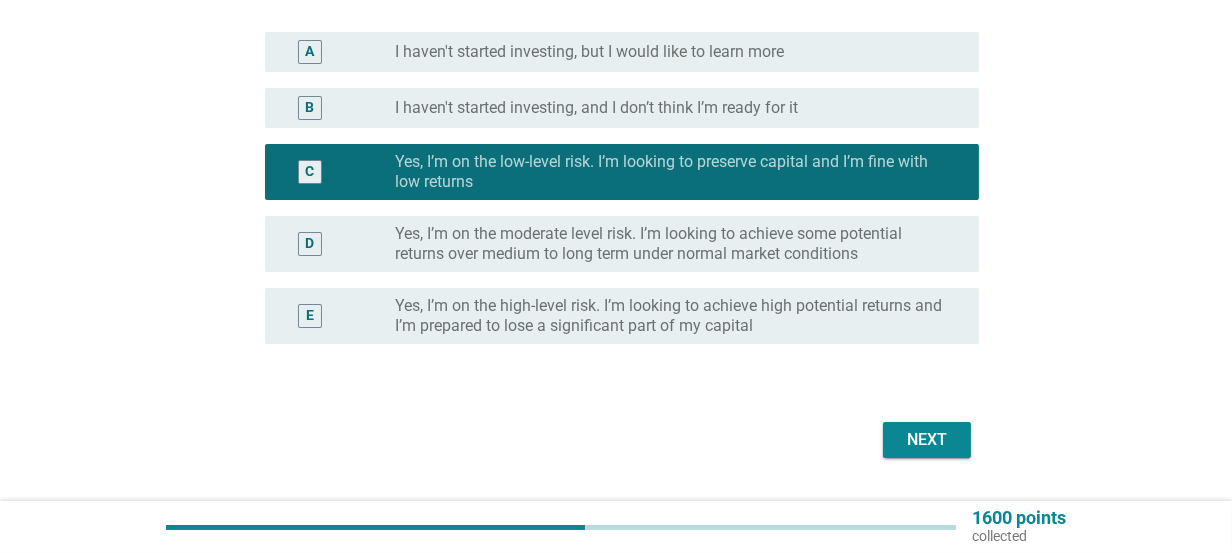 scroll, scrollTop: 374, scrollLeft: 0, axis: vertical 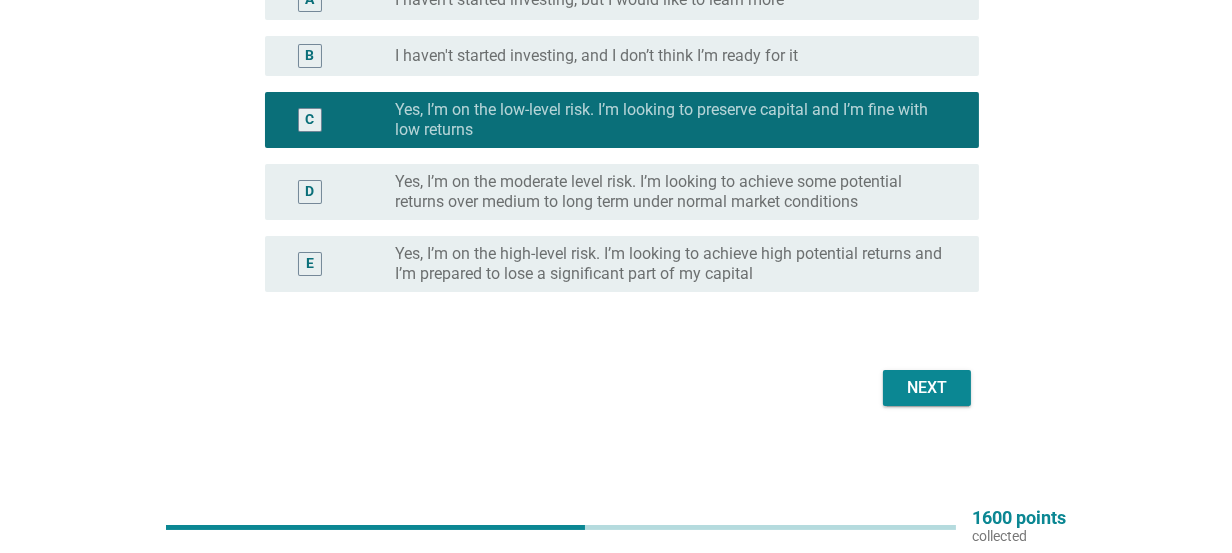 click on "Next" at bounding box center [927, 388] 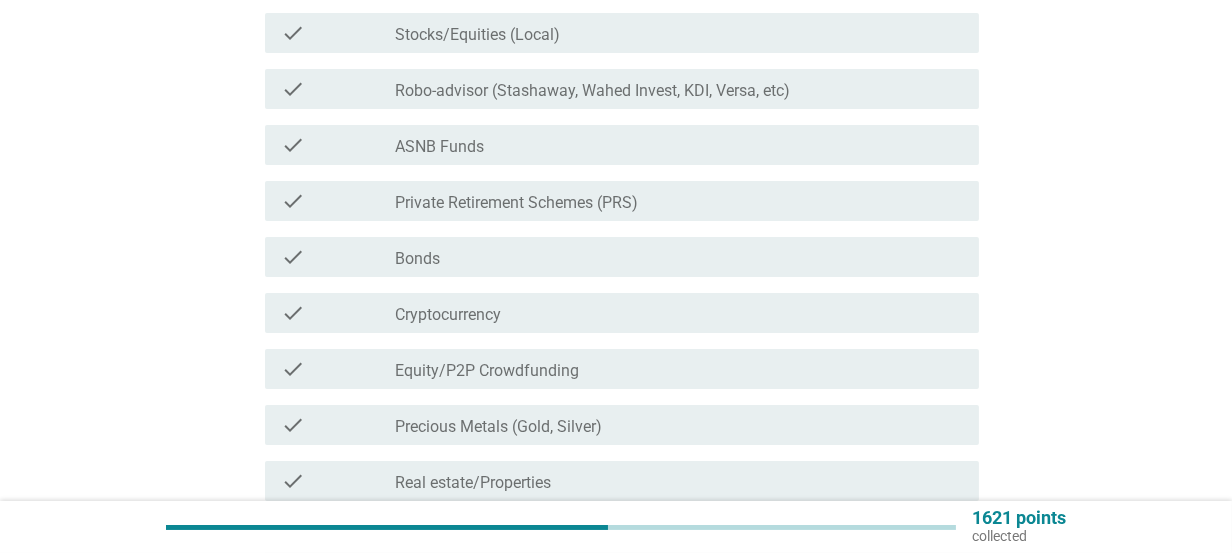scroll, scrollTop: 0, scrollLeft: 0, axis: both 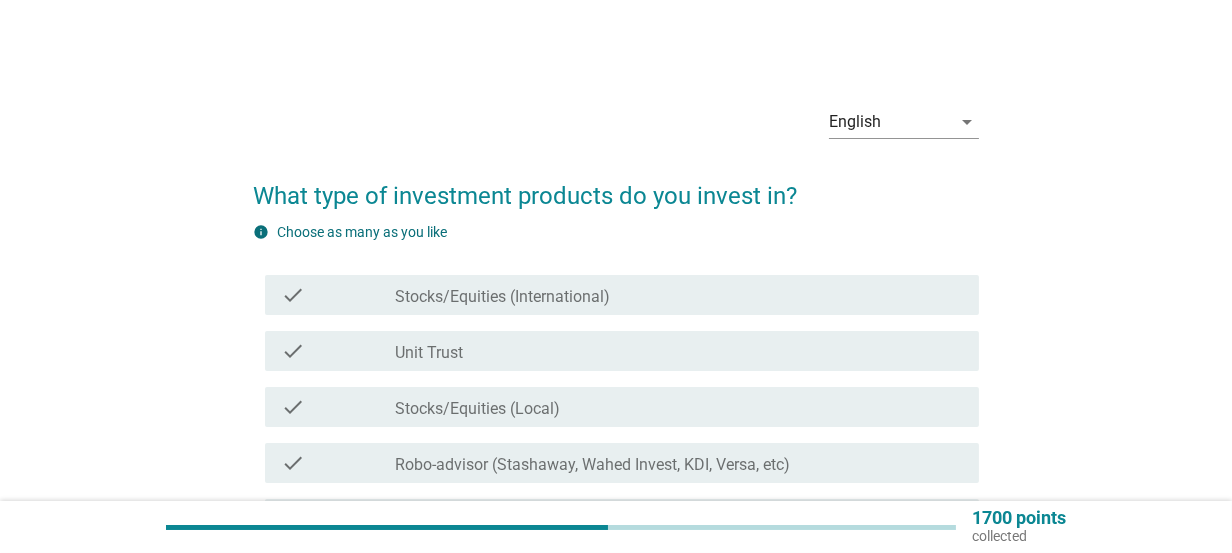click on "check_box_outline_blank Stocks/Equities (Local)" at bounding box center [679, 407] 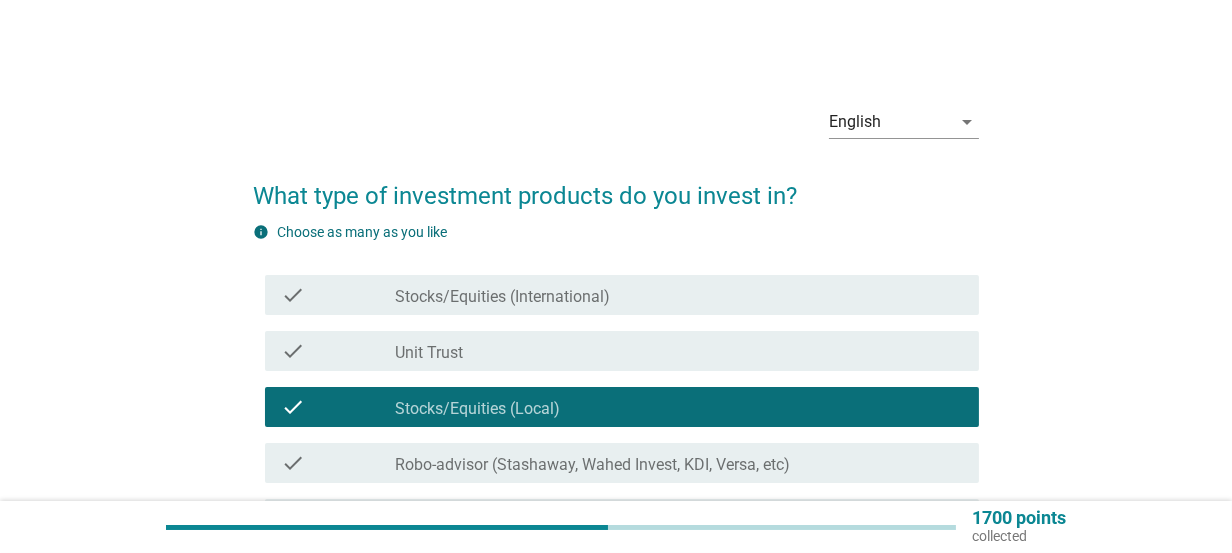 click on "check_box_outline_blank Unit Trust" at bounding box center (679, 351) 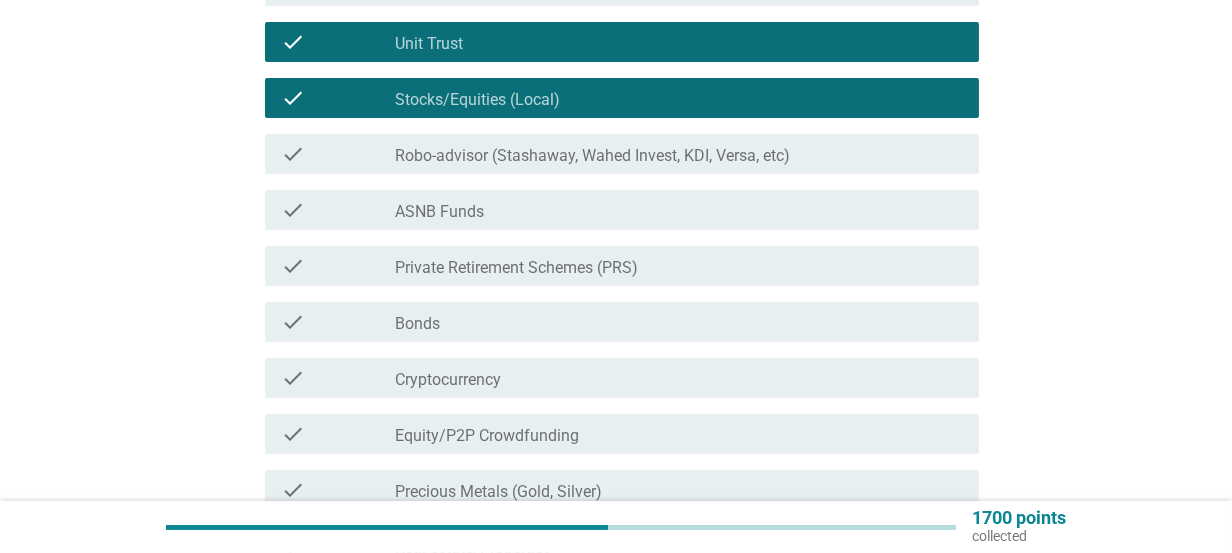 scroll, scrollTop: 336, scrollLeft: 0, axis: vertical 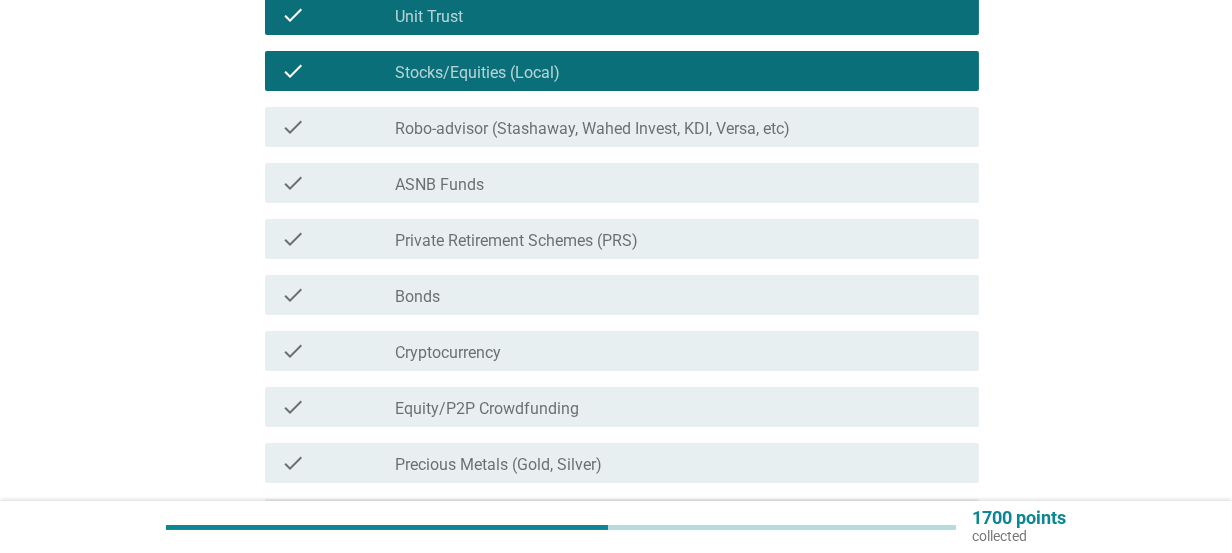 click on "check_box_outline_blank Bonds" at bounding box center (679, 295) 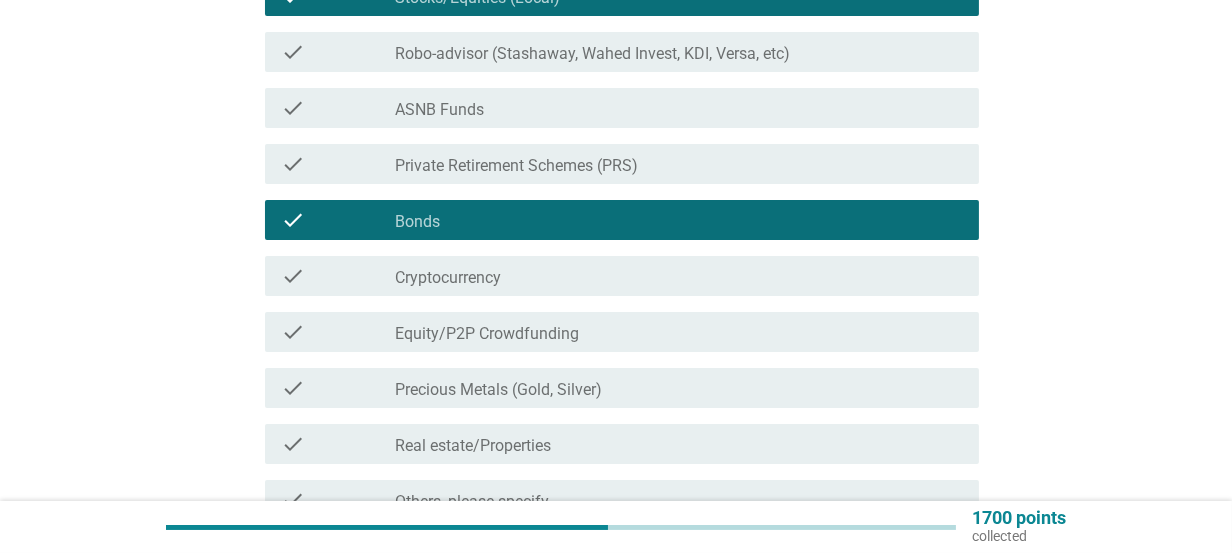 scroll, scrollTop: 496, scrollLeft: 0, axis: vertical 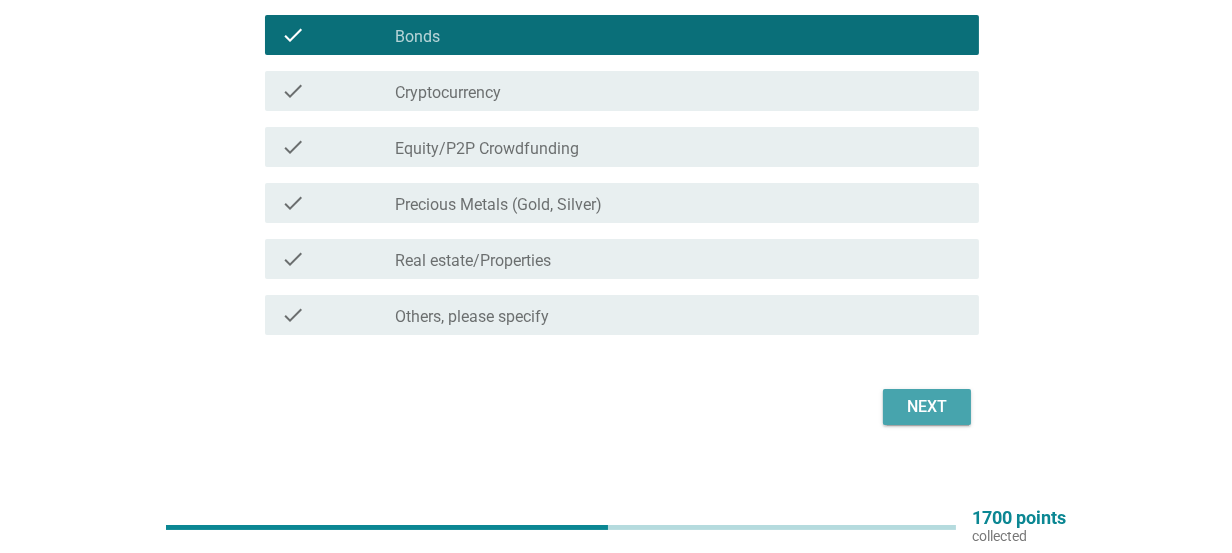 click on "Next" at bounding box center (927, 407) 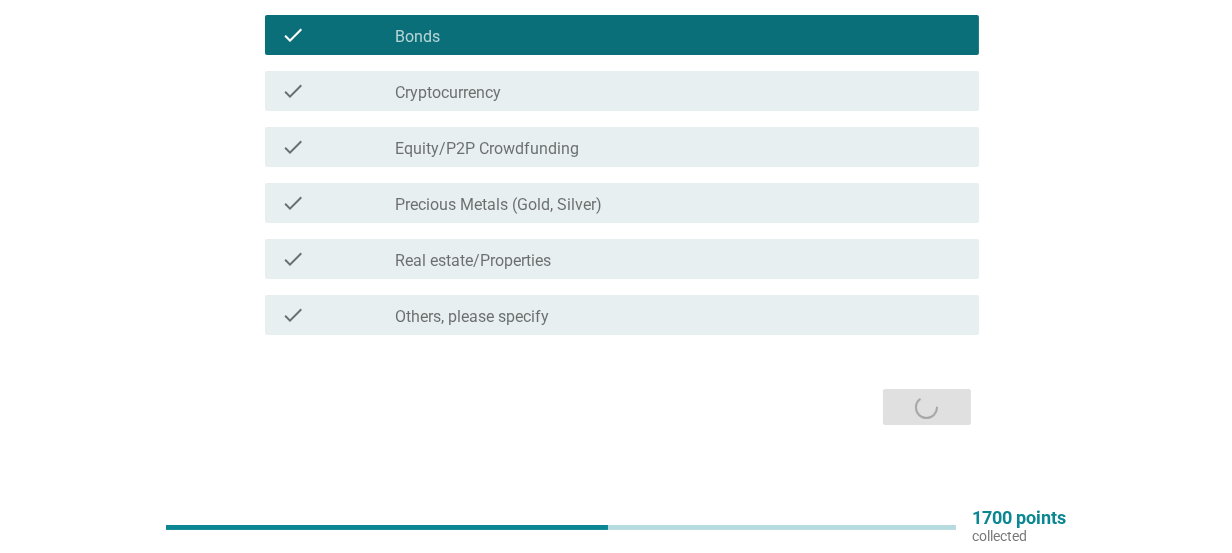 scroll, scrollTop: 0, scrollLeft: 0, axis: both 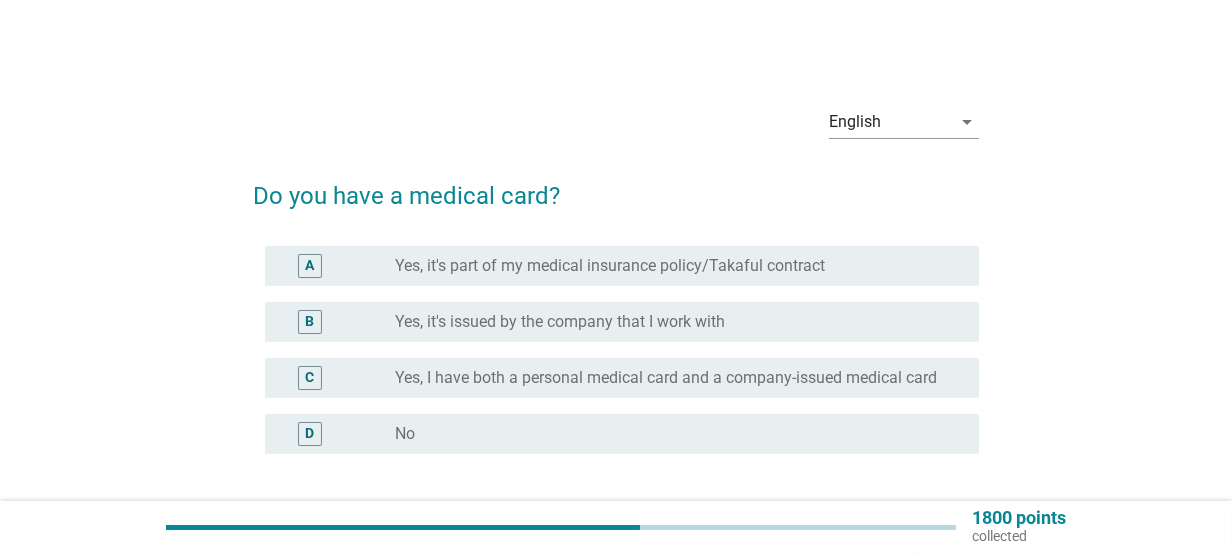 click on "Yes, it's part of my medical insurance policy/Takaful contract" at bounding box center [610, 266] 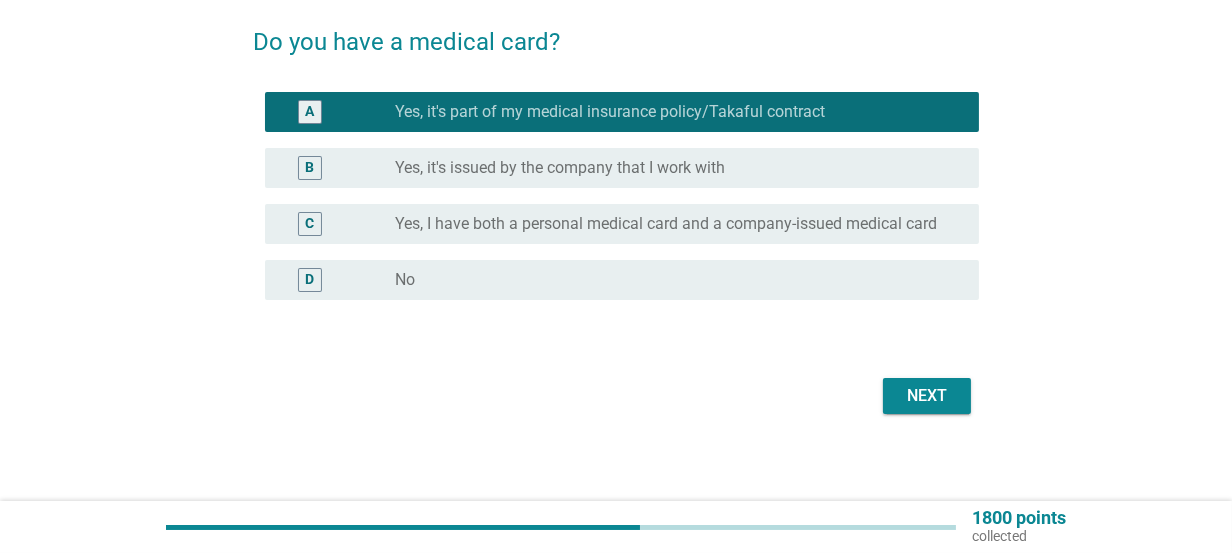 scroll, scrollTop: 162, scrollLeft: 0, axis: vertical 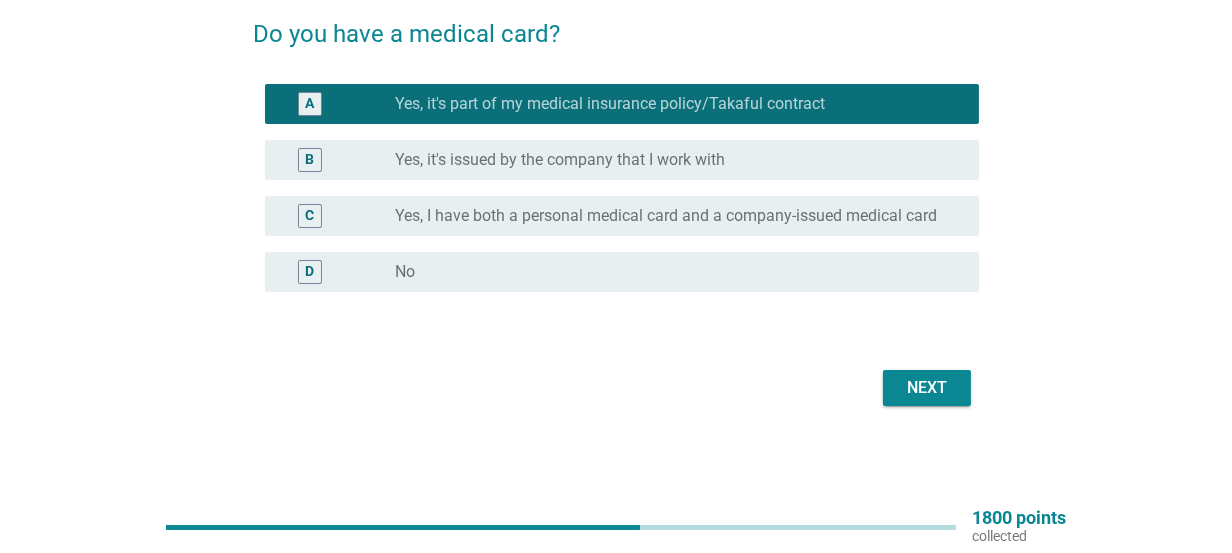 click on "Next" at bounding box center [927, 388] 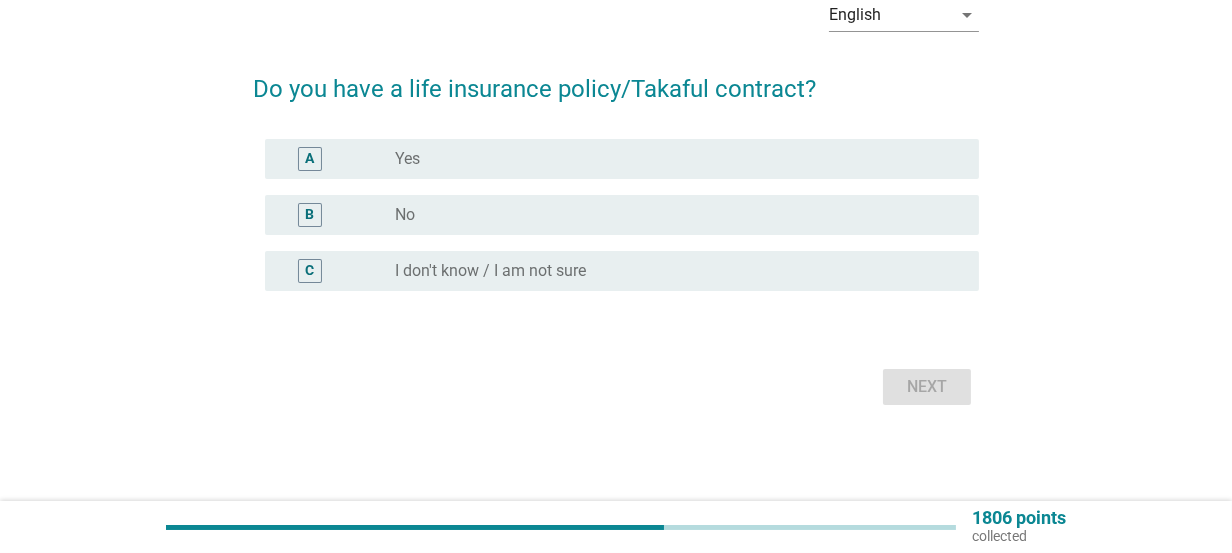 scroll, scrollTop: 0, scrollLeft: 0, axis: both 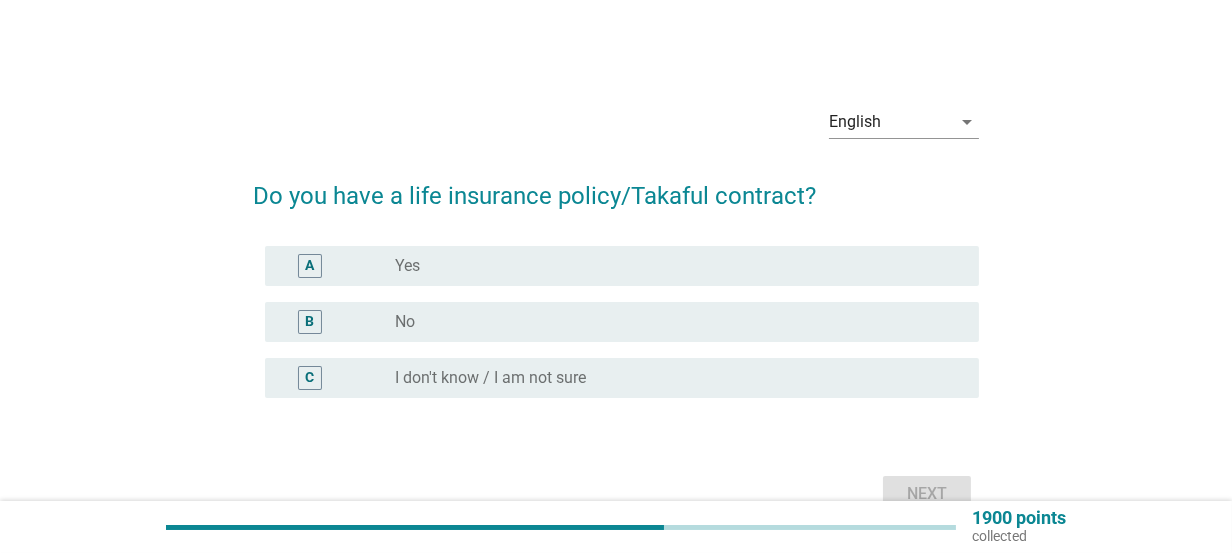 drag, startPoint x: 550, startPoint y: 268, endPoint x: 608, endPoint y: 310, distance: 71.610054 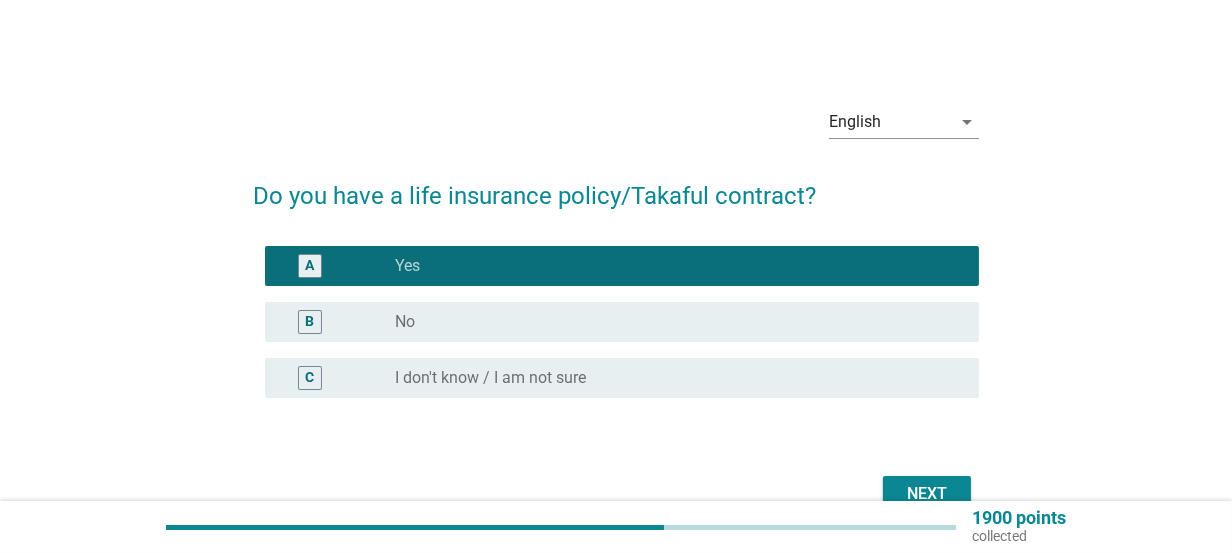 click on "Next" at bounding box center [927, 494] 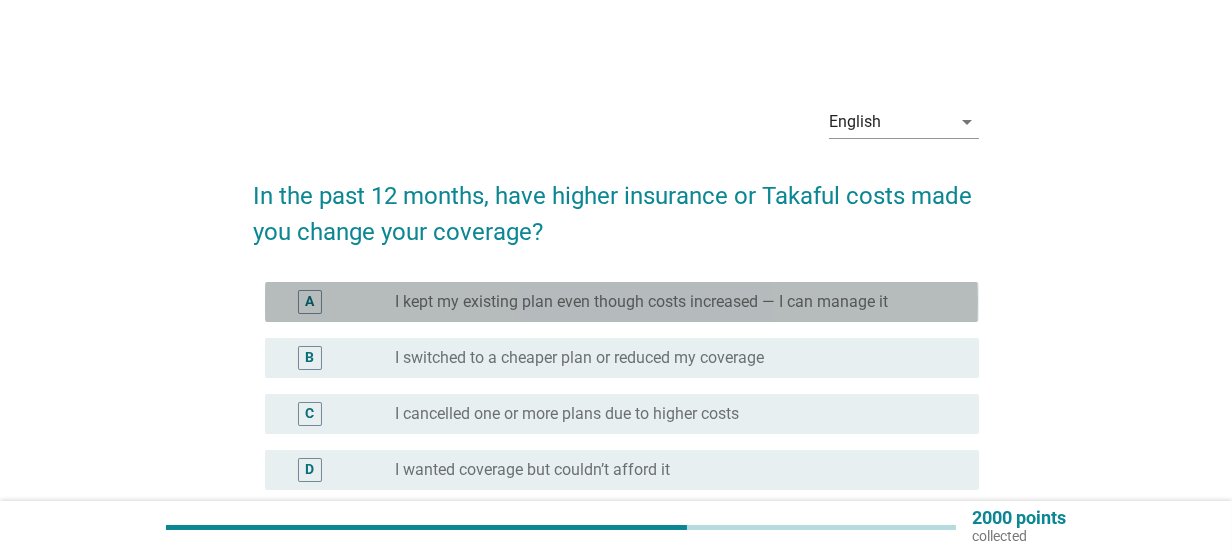 click on "I kept my existing plan even though costs increased — I can manage it" at bounding box center [641, 302] 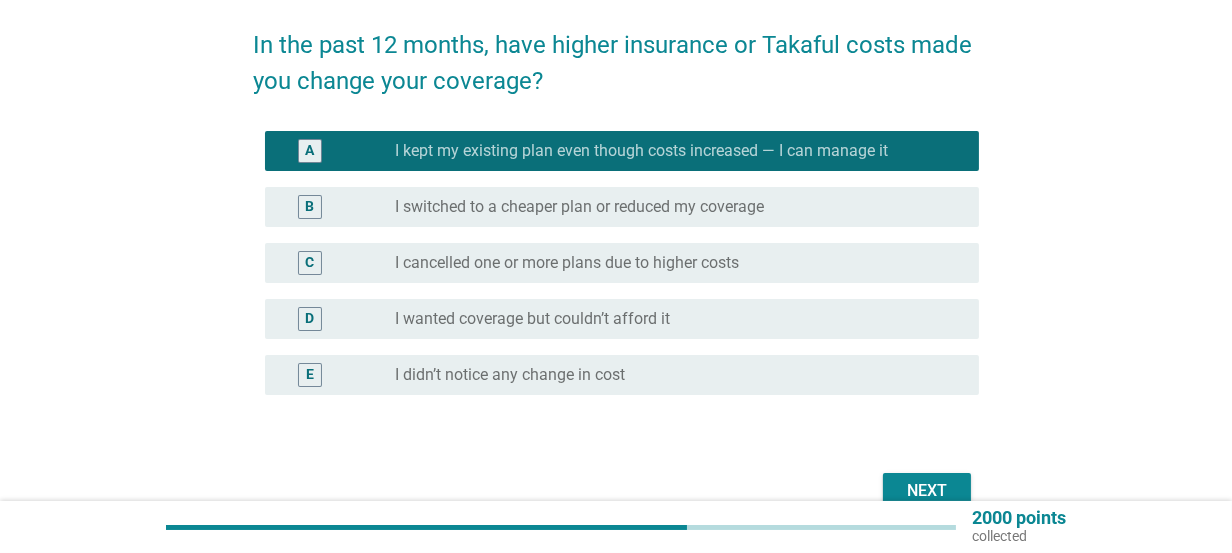 scroll, scrollTop: 255, scrollLeft: 0, axis: vertical 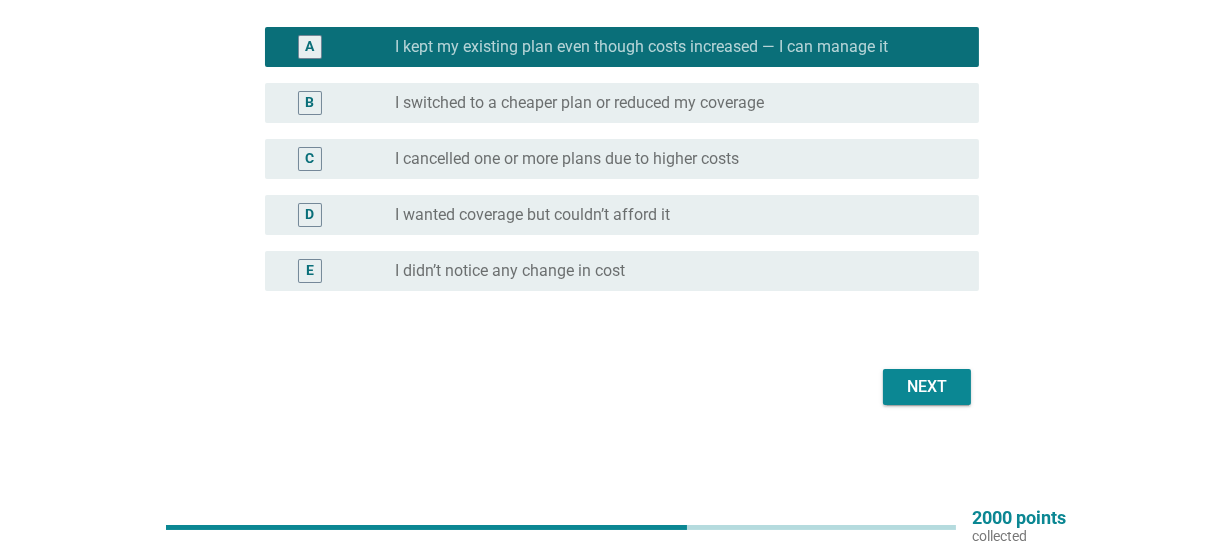 click on "Next" at bounding box center (927, 387) 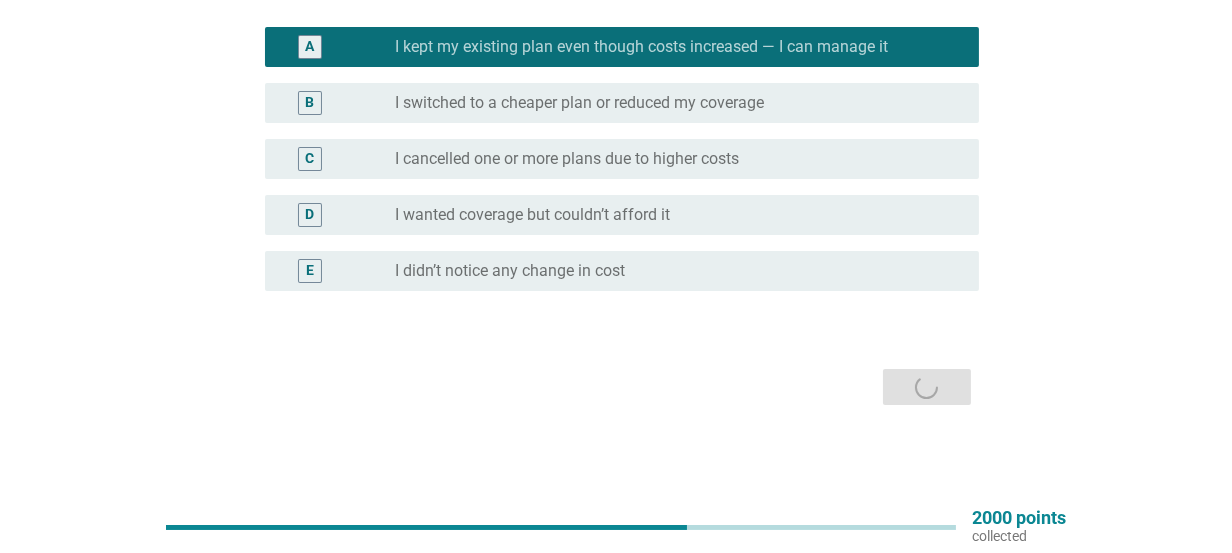 scroll, scrollTop: 0, scrollLeft: 0, axis: both 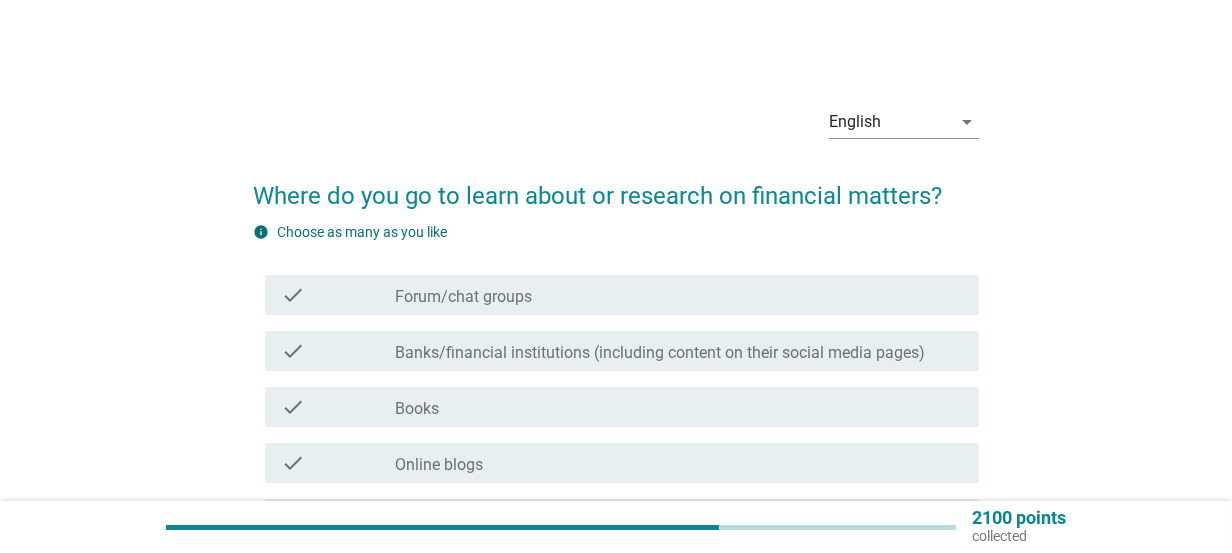 click on "check_box_outline_blank Forum/chat groups" at bounding box center (679, 295) 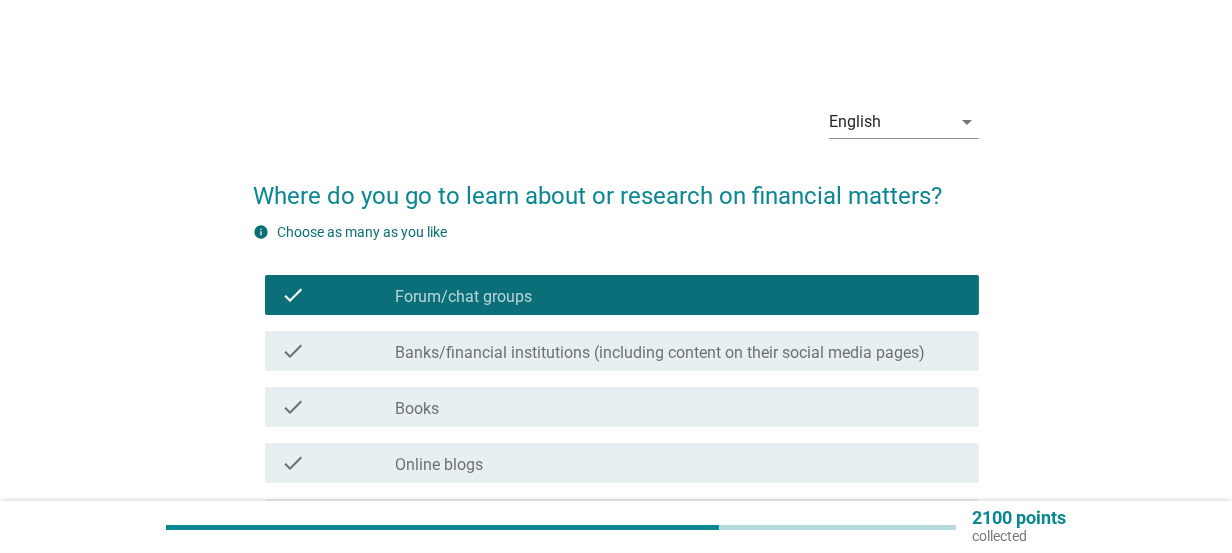 click on "check_box_outline_blank Online blogs" at bounding box center (679, 463) 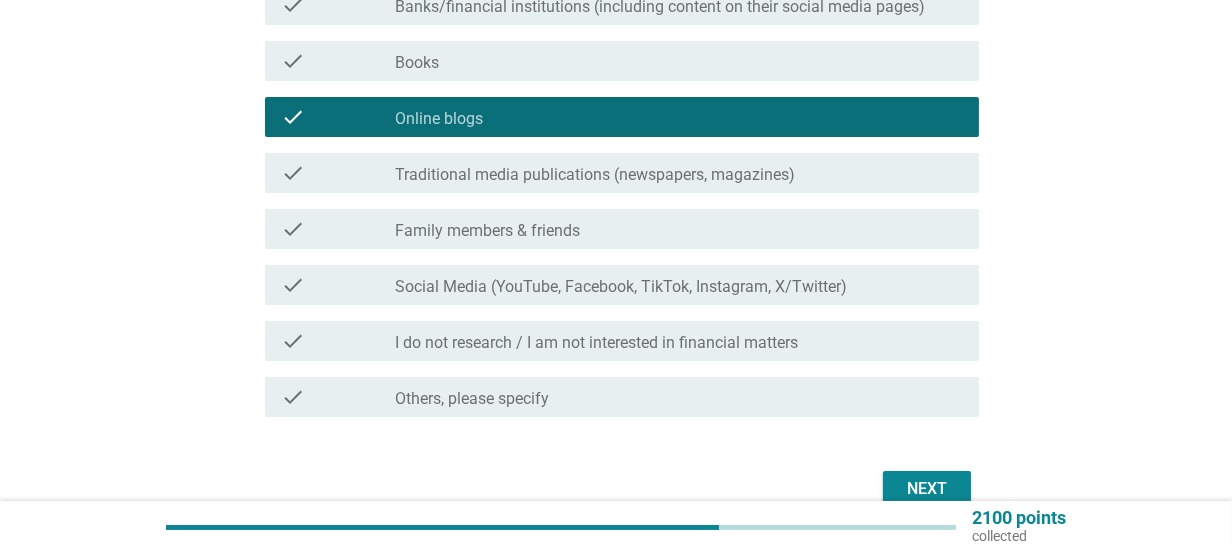 scroll, scrollTop: 354, scrollLeft: 0, axis: vertical 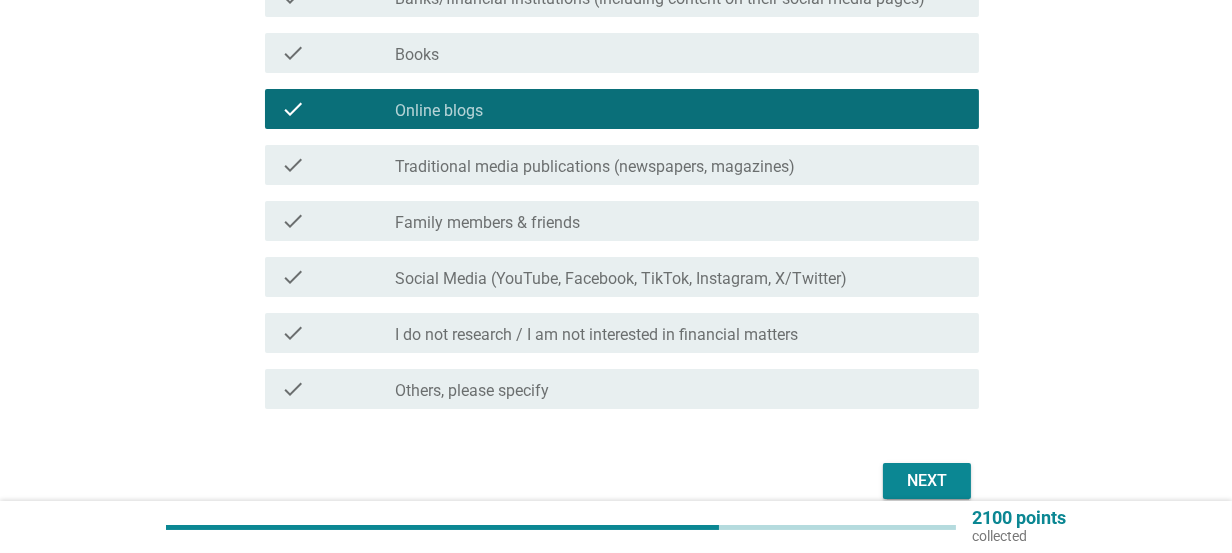 click on "Social Media (YouTube, Facebook, TikTok, Instagram, X/Twitter)" at bounding box center [621, 279] 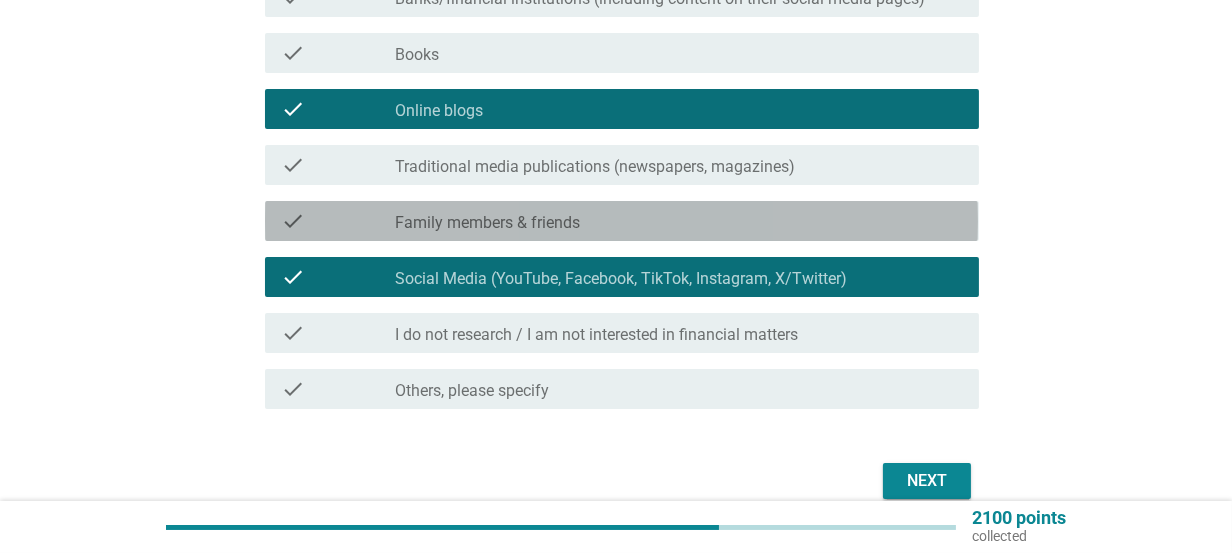 click on "check     check_box_outline_blank Family members & friends" at bounding box center [621, 221] 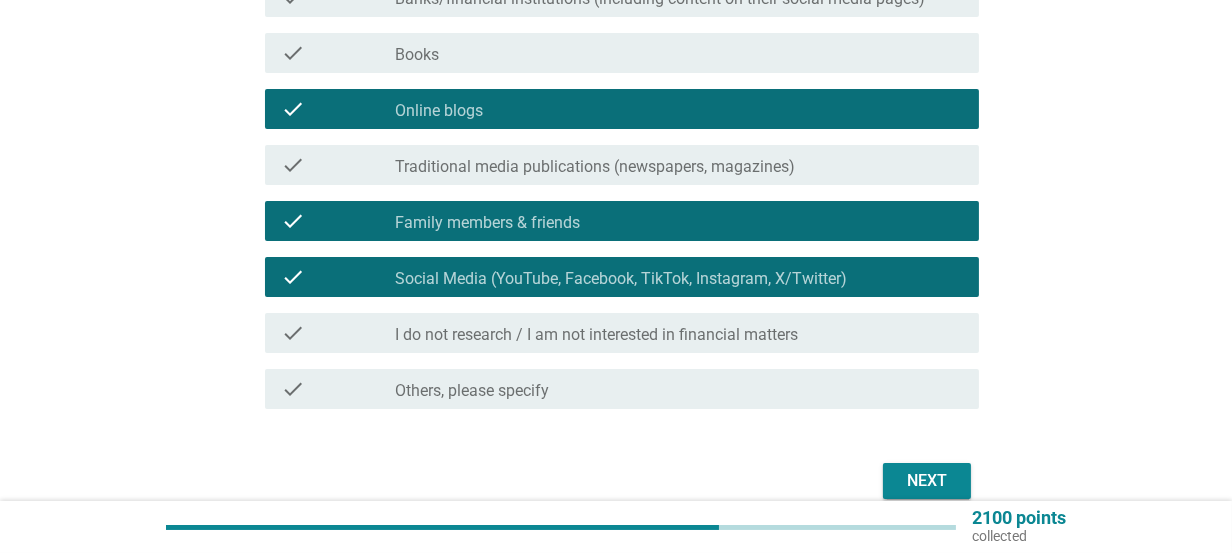 click on "Next" at bounding box center [927, 481] 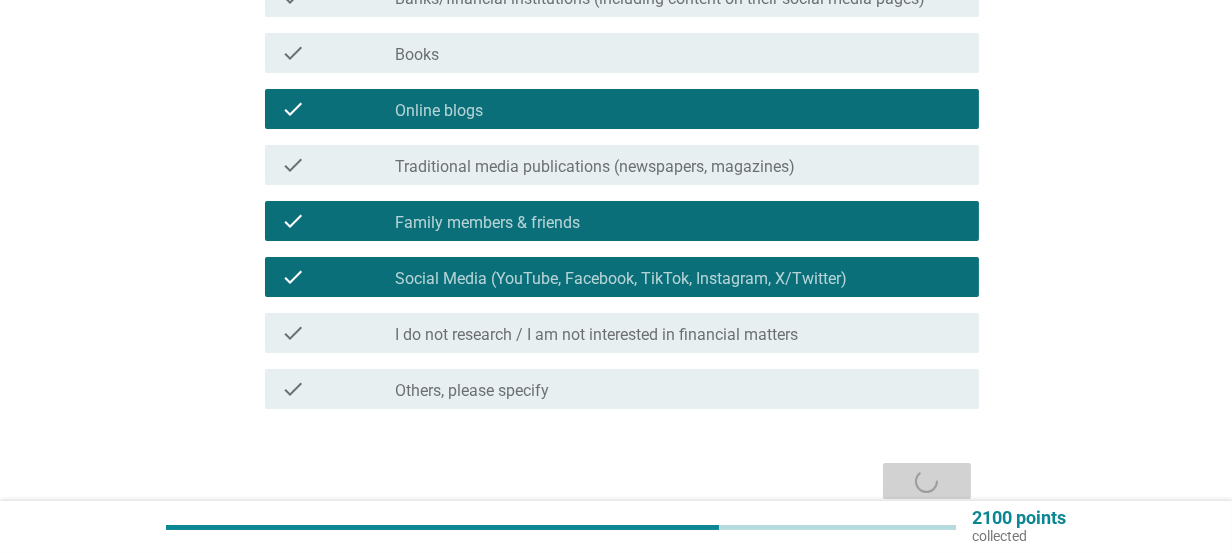 scroll, scrollTop: 0, scrollLeft: 0, axis: both 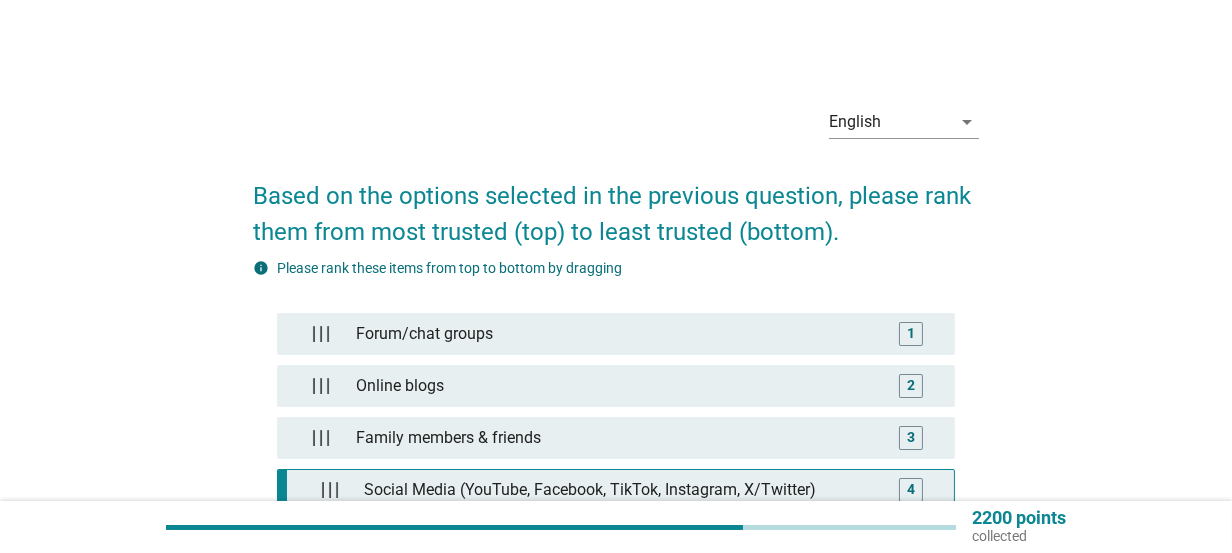 type 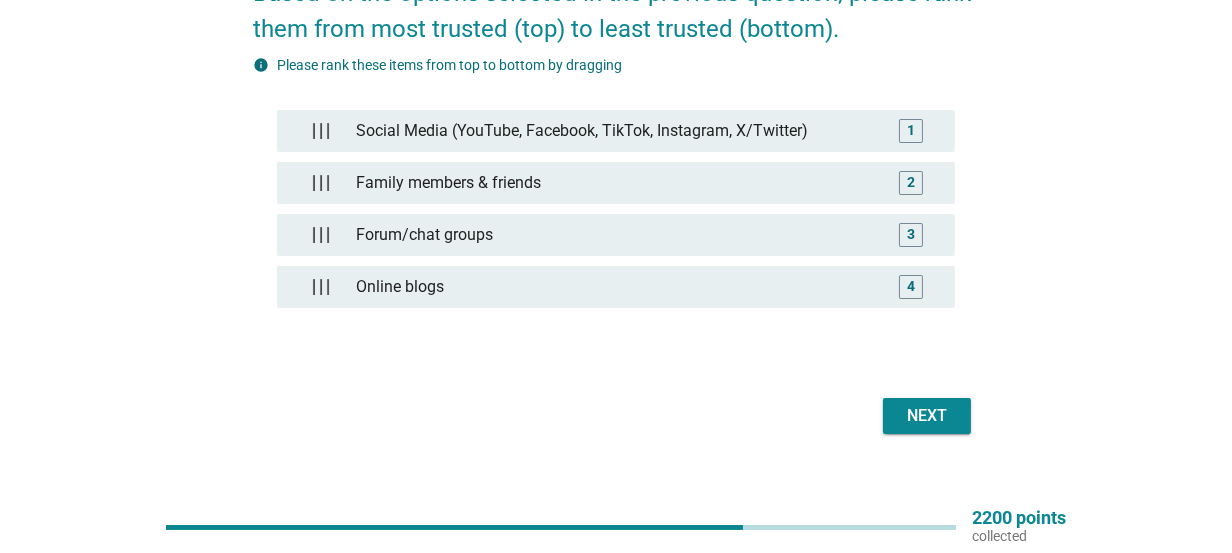 scroll, scrollTop: 231, scrollLeft: 0, axis: vertical 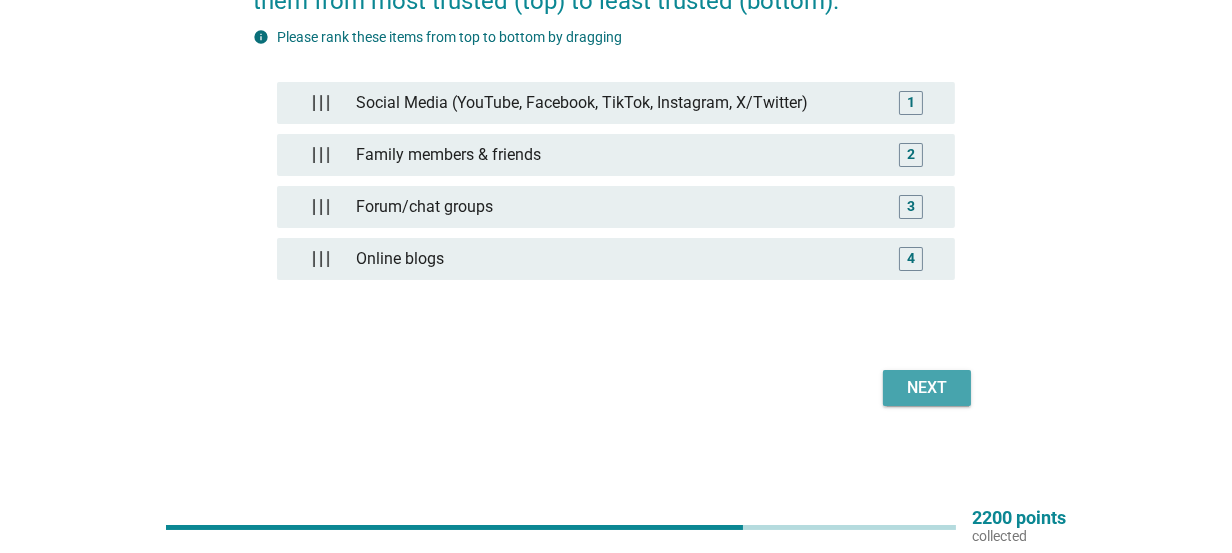 click on "Next" at bounding box center [927, 388] 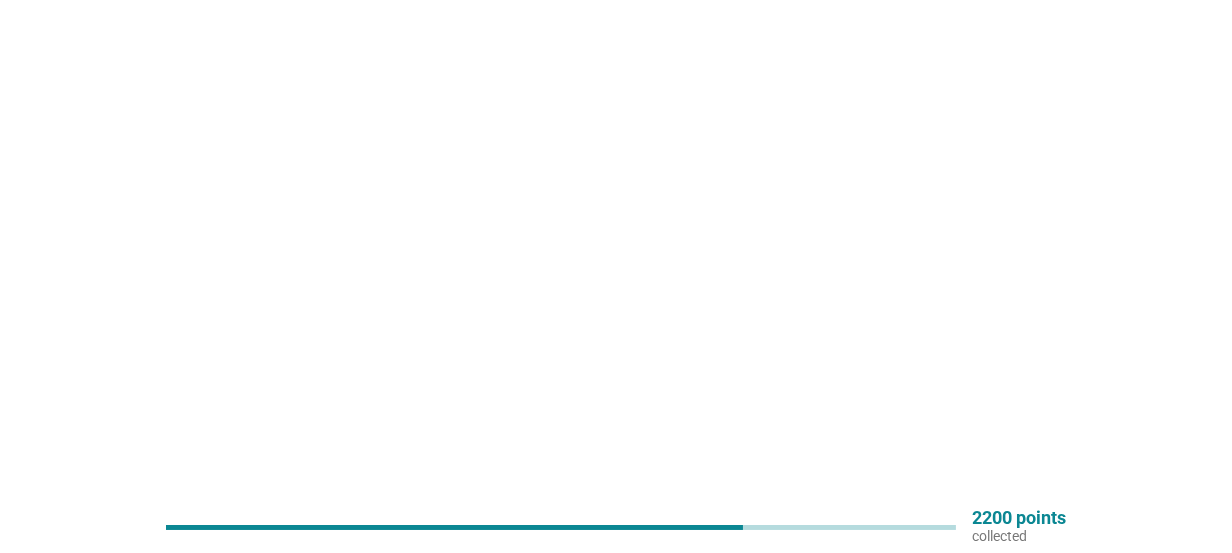 scroll, scrollTop: 0, scrollLeft: 0, axis: both 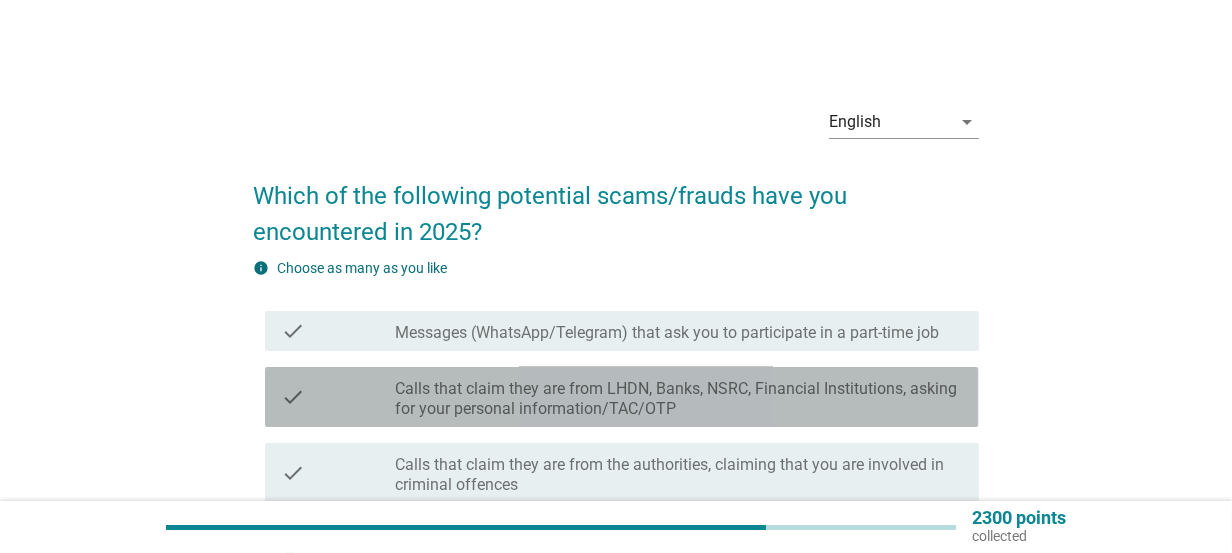 click on "Calls that claim they are from LHDN, Banks, NSRC, Financial Institutions, asking for your personal information/TAC/OTP" at bounding box center [679, 399] 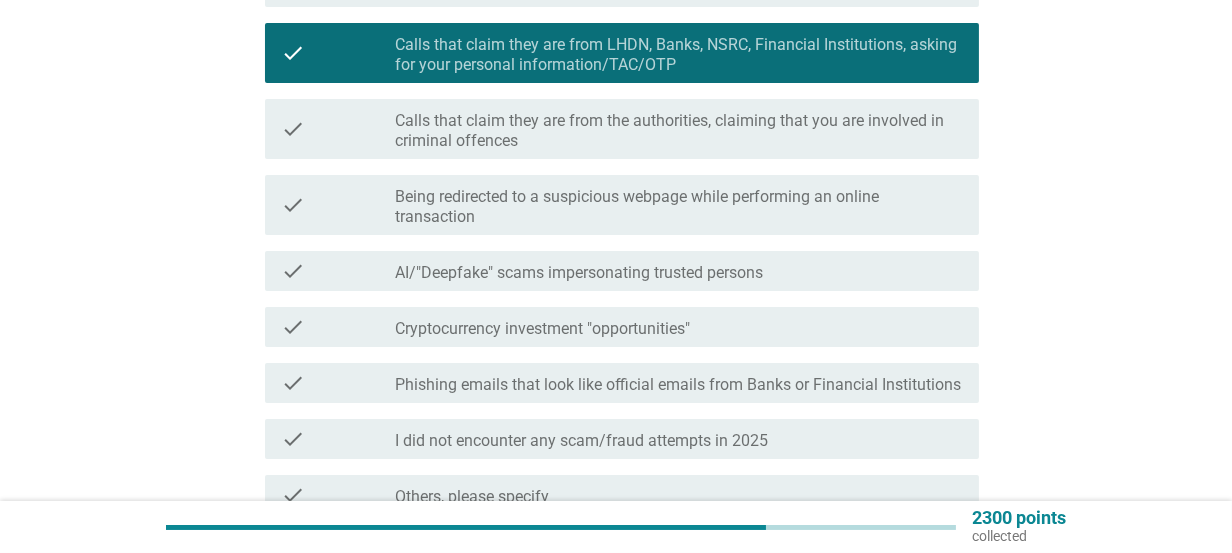 scroll, scrollTop: 439, scrollLeft: 0, axis: vertical 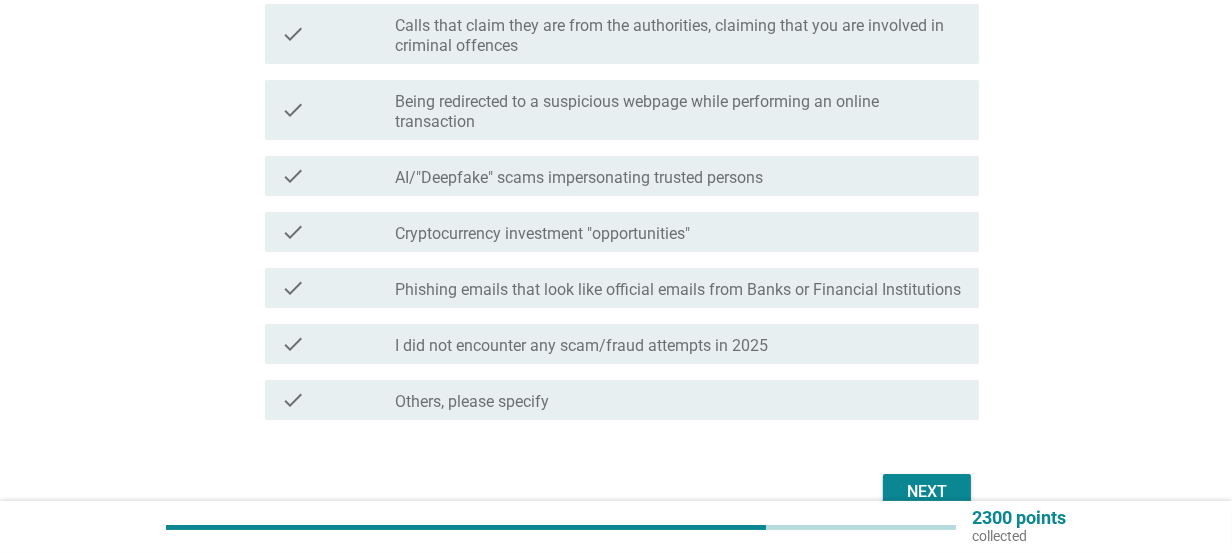 click on "I did not encounter any scam/fraud attempts in 2025" at bounding box center (581, 346) 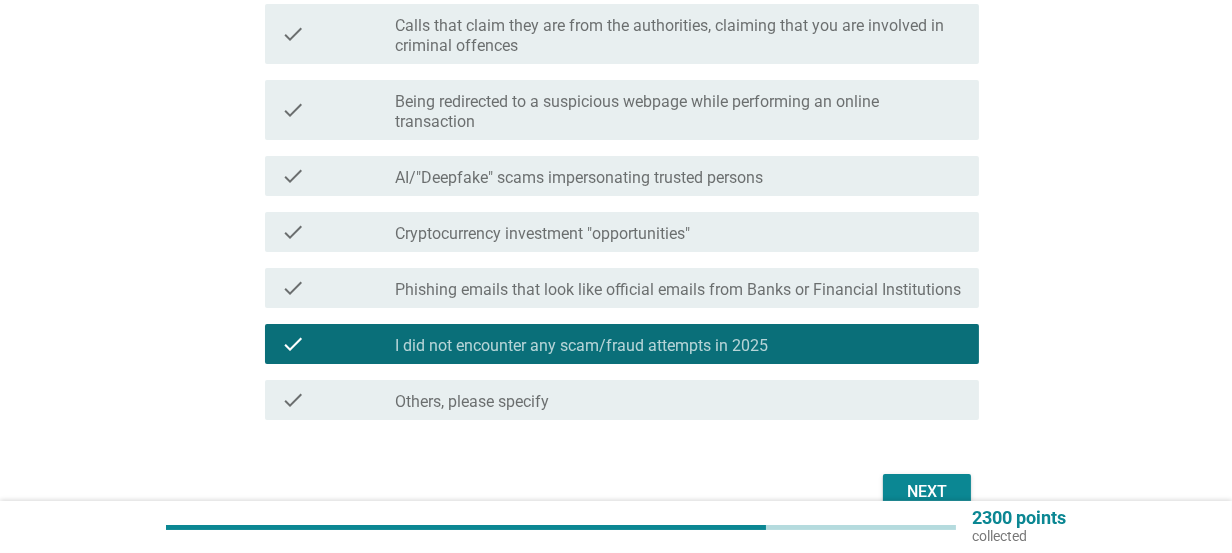 click on "Next" at bounding box center [927, 492] 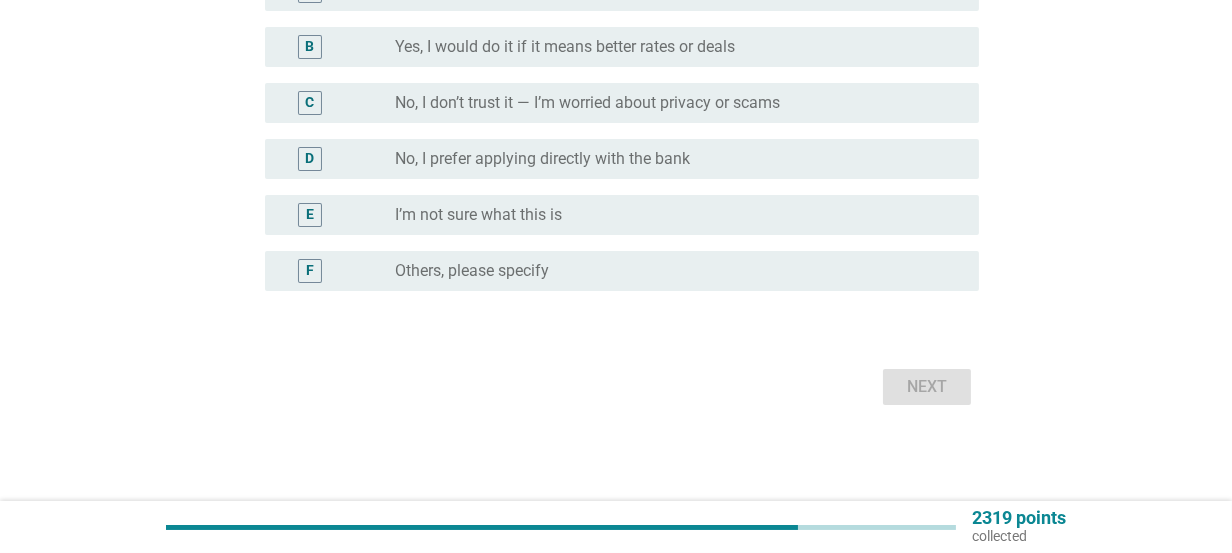 scroll, scrollTop: 0, scrollLeft: 0, axis: both 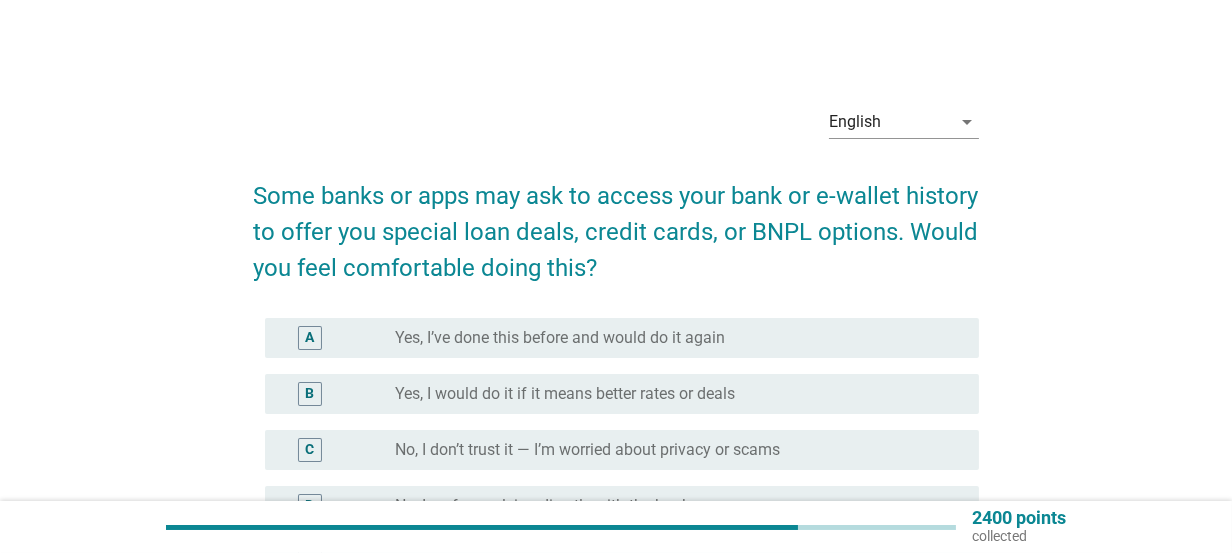 click on "radio_button_unchecked No, I don’t trust it — I’m worried about privacy or scams" at bounding box center [671, 450] 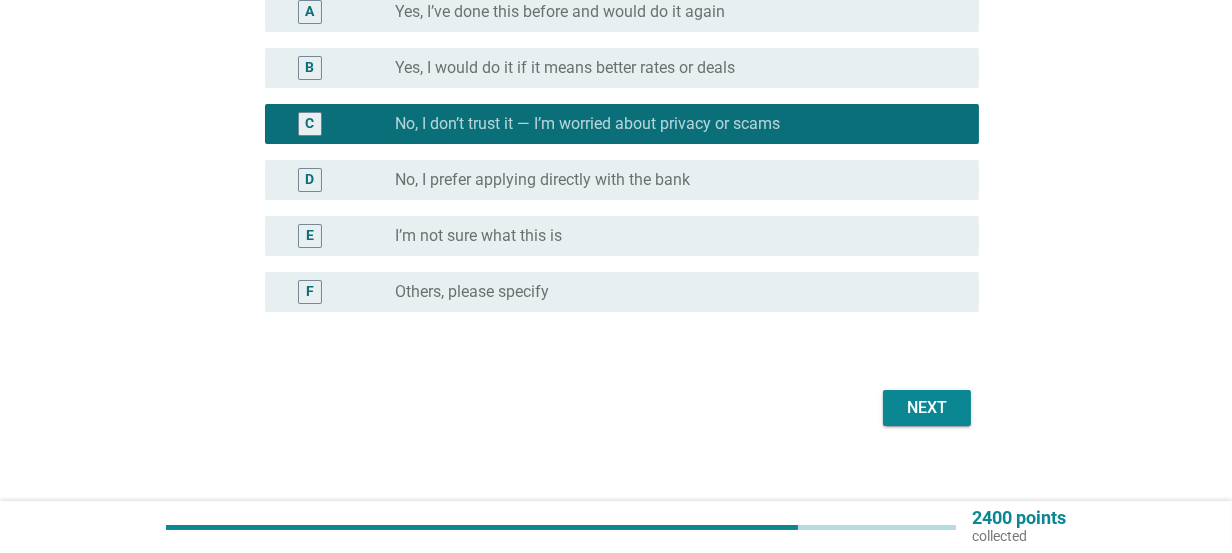 scroll, scrollTop: 346, scrollLeft: 0, axis: vertical 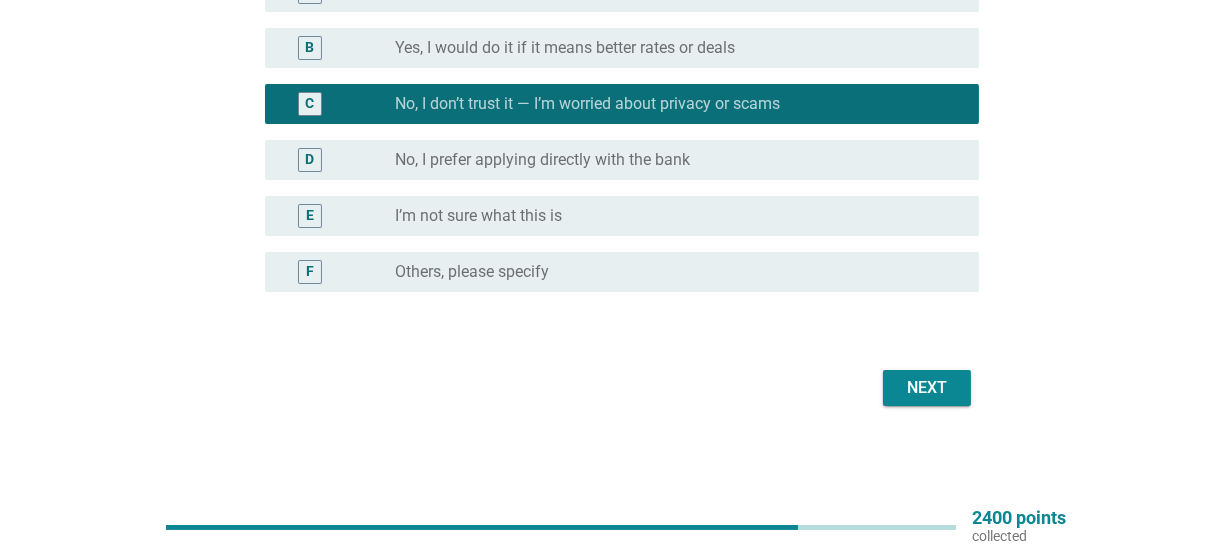 click on "Next" at bounding box center [927, 388] 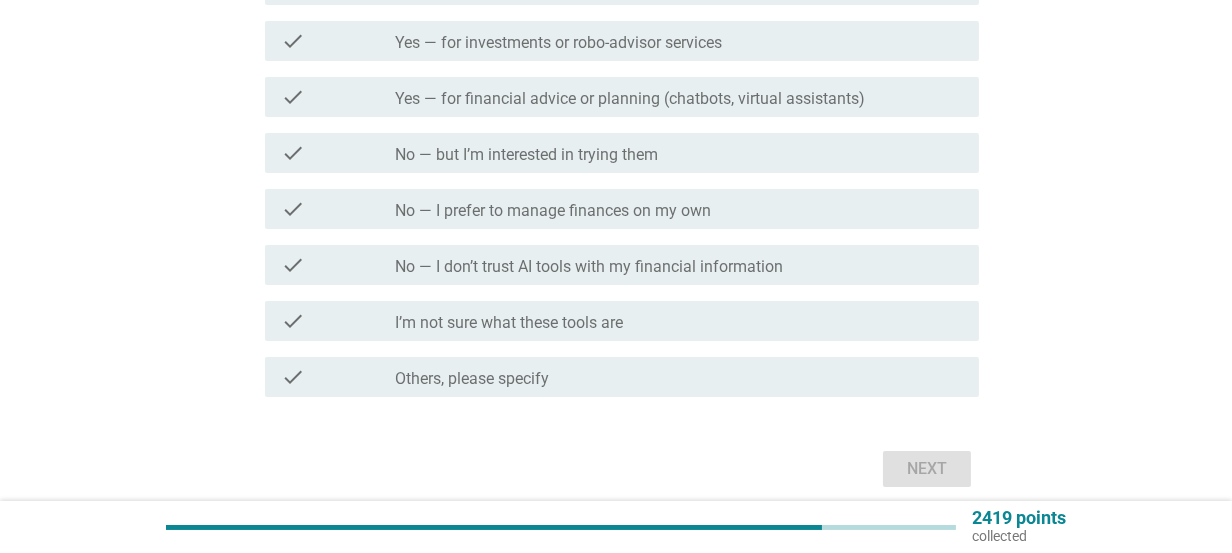 scroll, scrollTop: 0, scrollLeft: 0, axis: both 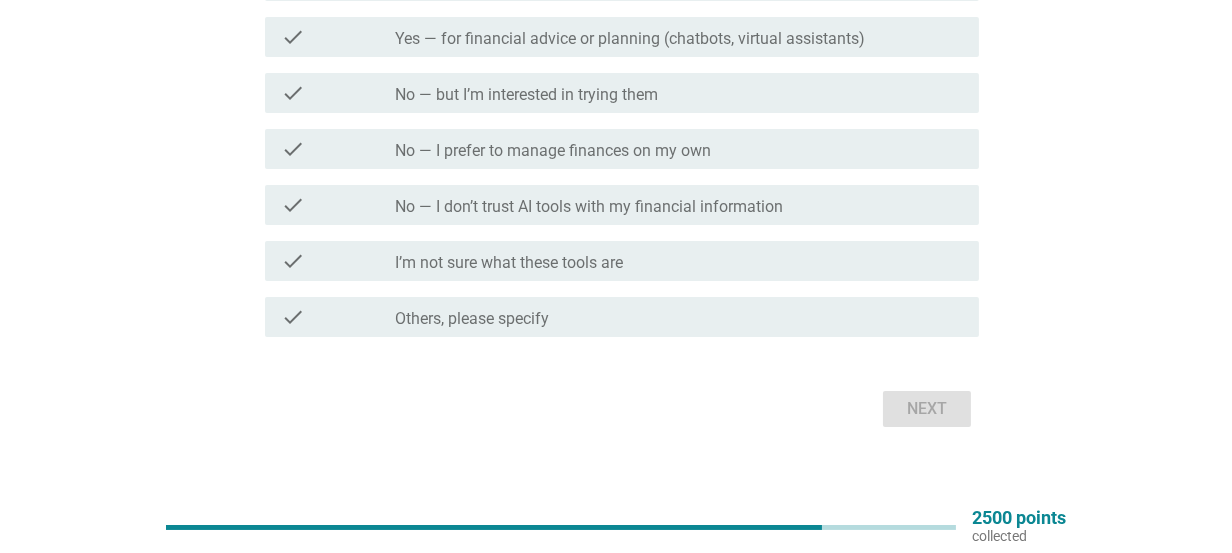 click on "No — I prefer to manage finances on my own" at bounding box center [553, 151] 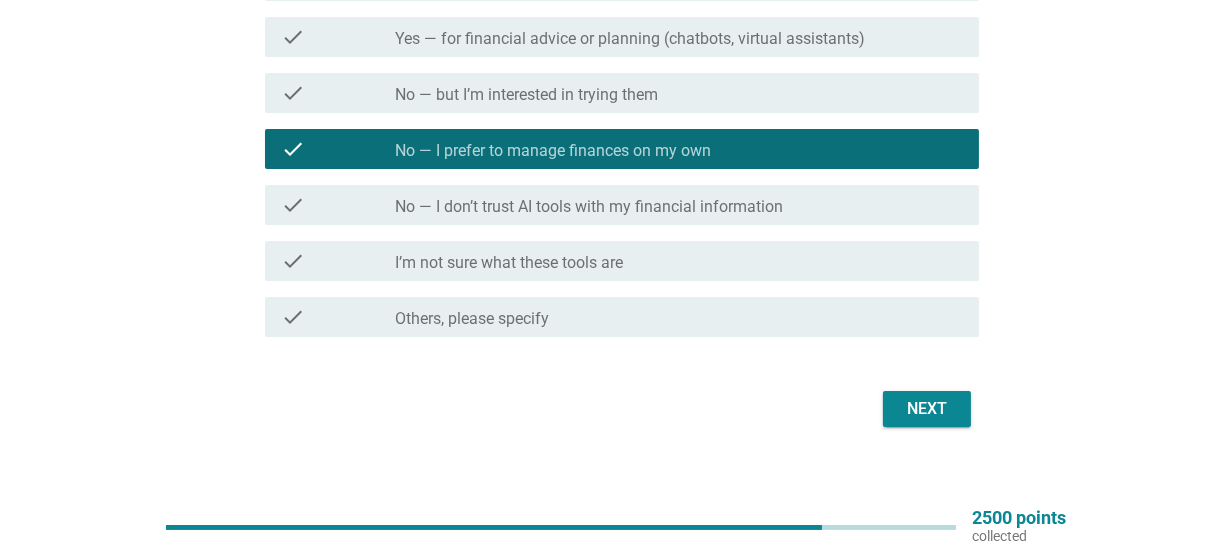 click on "Next" at bounding box center (927, 409) 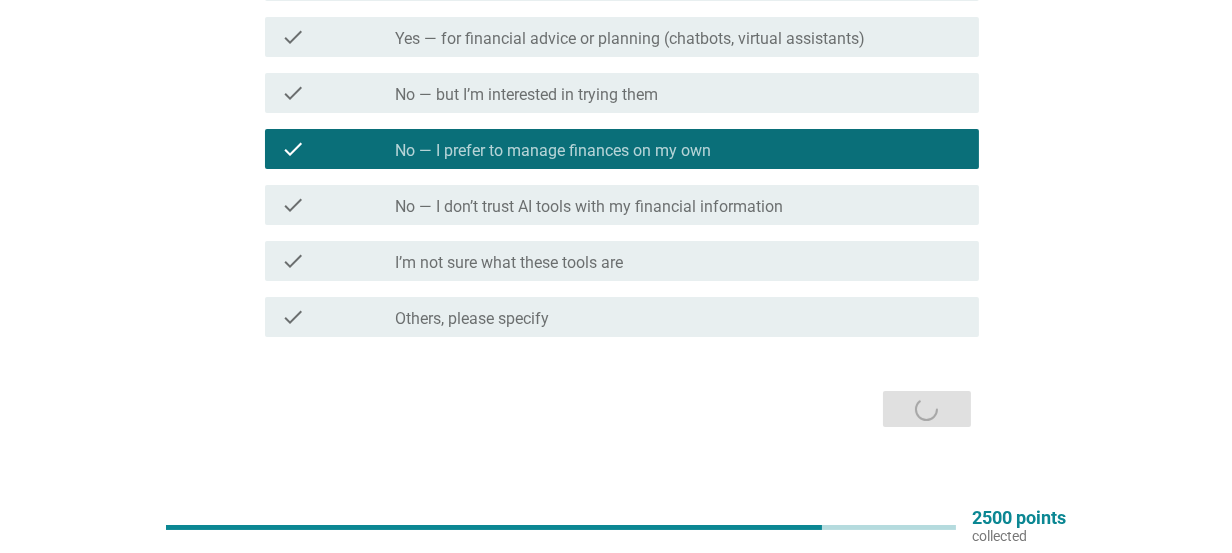 scroll, scrollTop: 0, scrollLeft: 0, axis: both 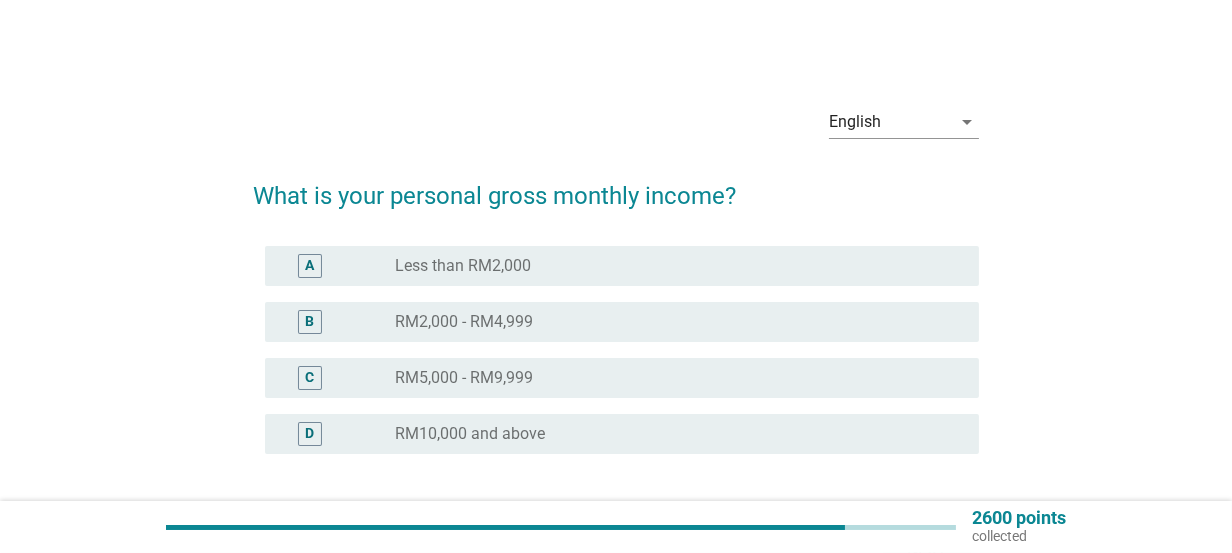 click on "RM5,000 - RM9,999" at bounding box center (464, 378) 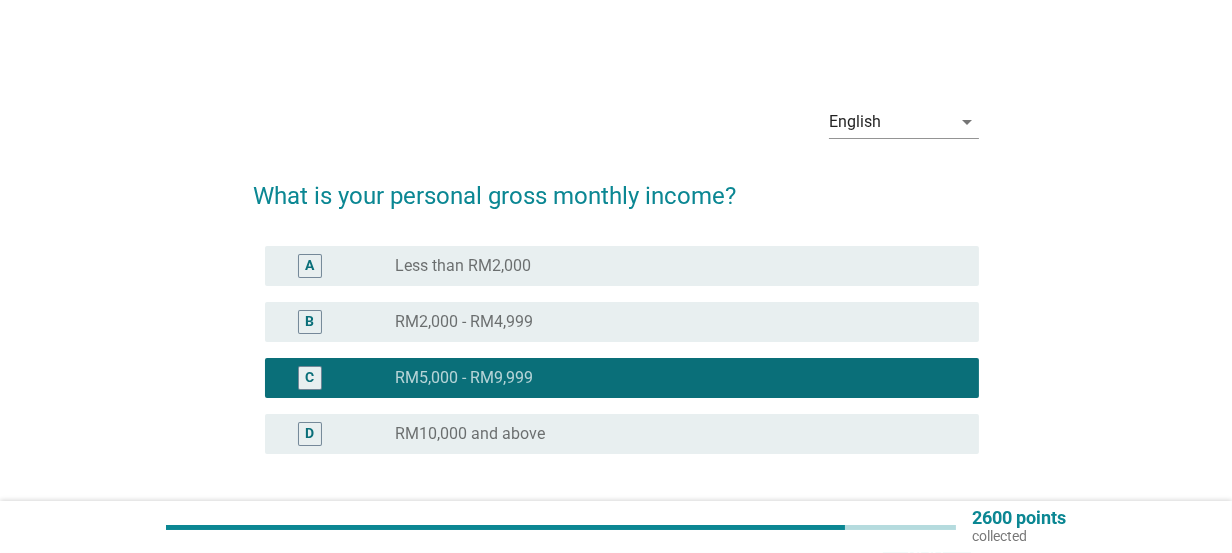 scroll, scrollTop: 162, scrollLeft: 0, axis: vertical 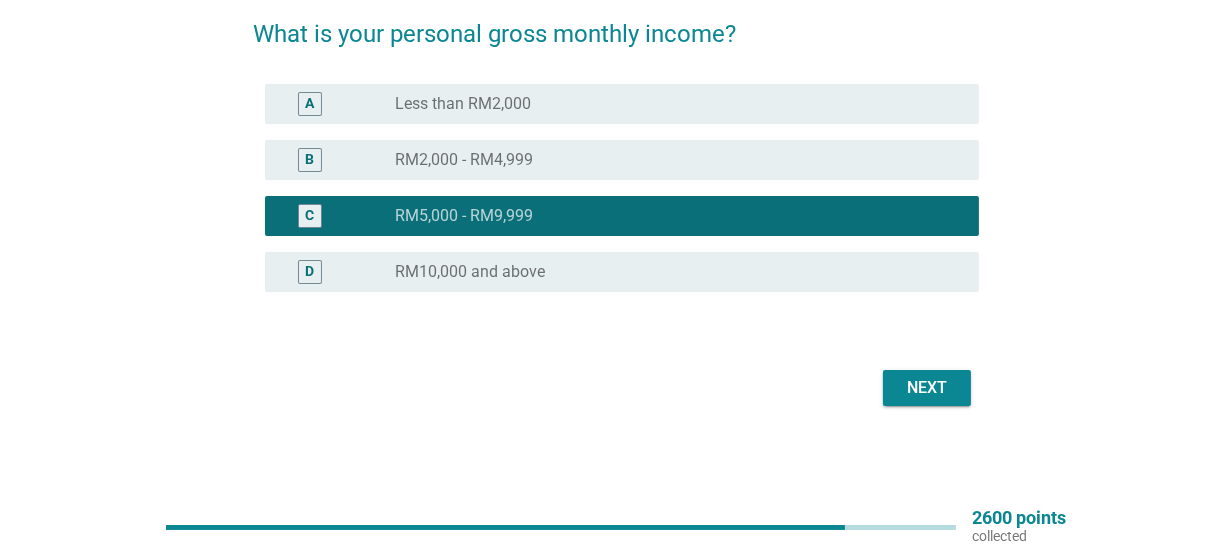 click on "Next" at bounding box center [927, 388] 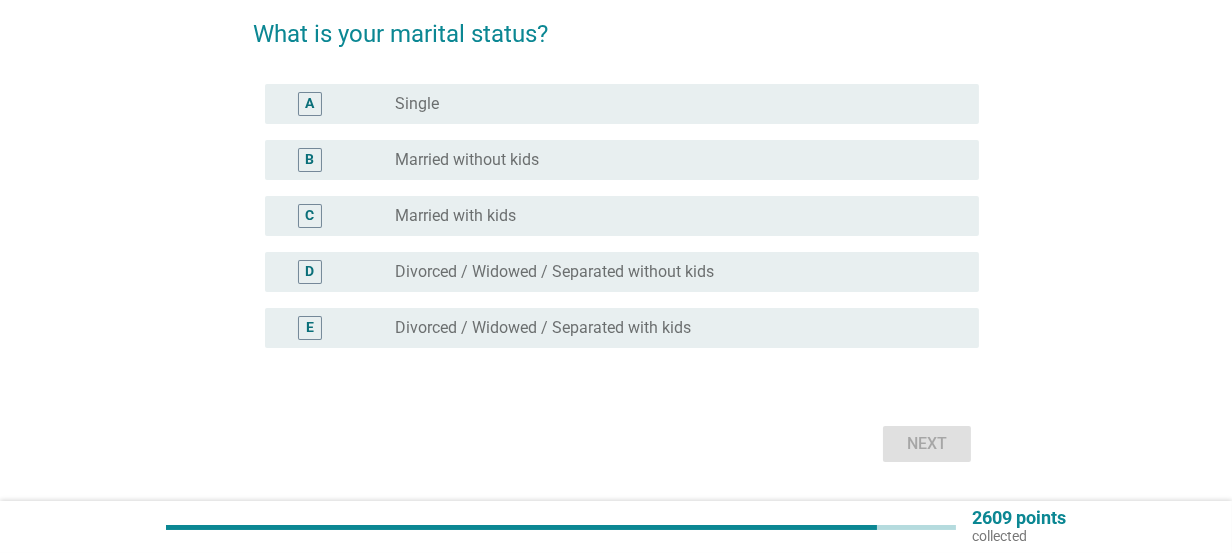 scroll, scrollTop: 0, scrollLeft: 0, axis: both 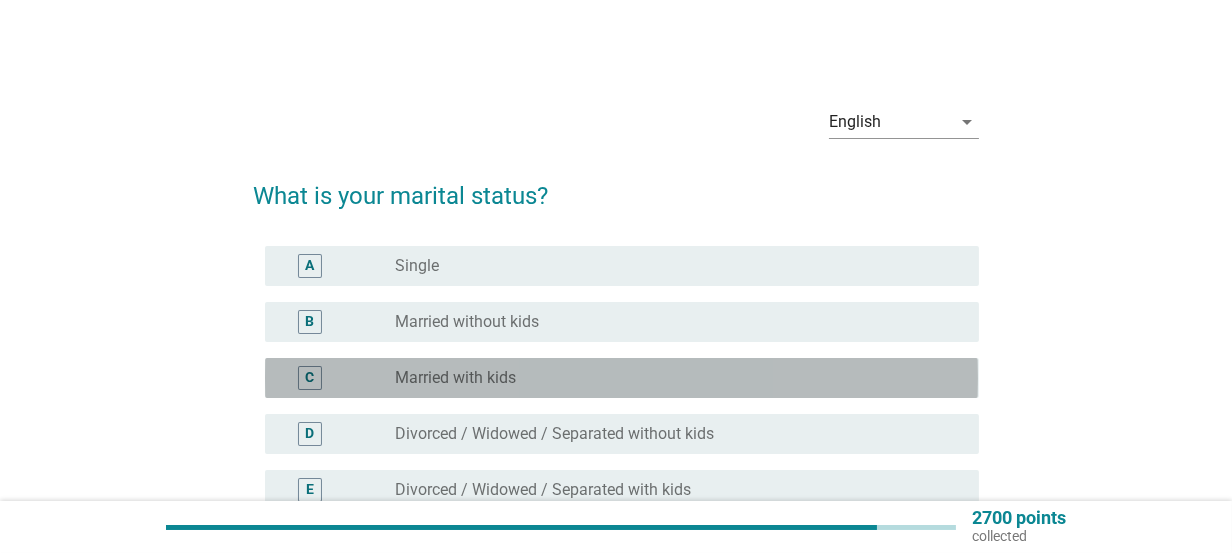 click on "radio_button_unchecked Married with kids" at bounding box center [671, 378] 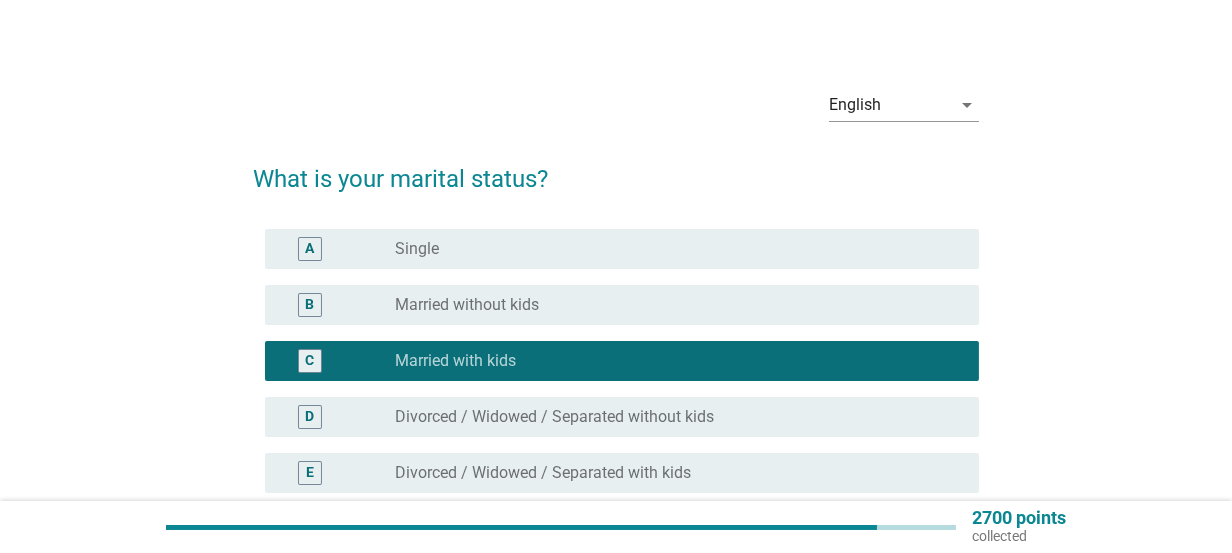 scroll, scrollTop: 218, scrollLeft: 0, axis: vertical 